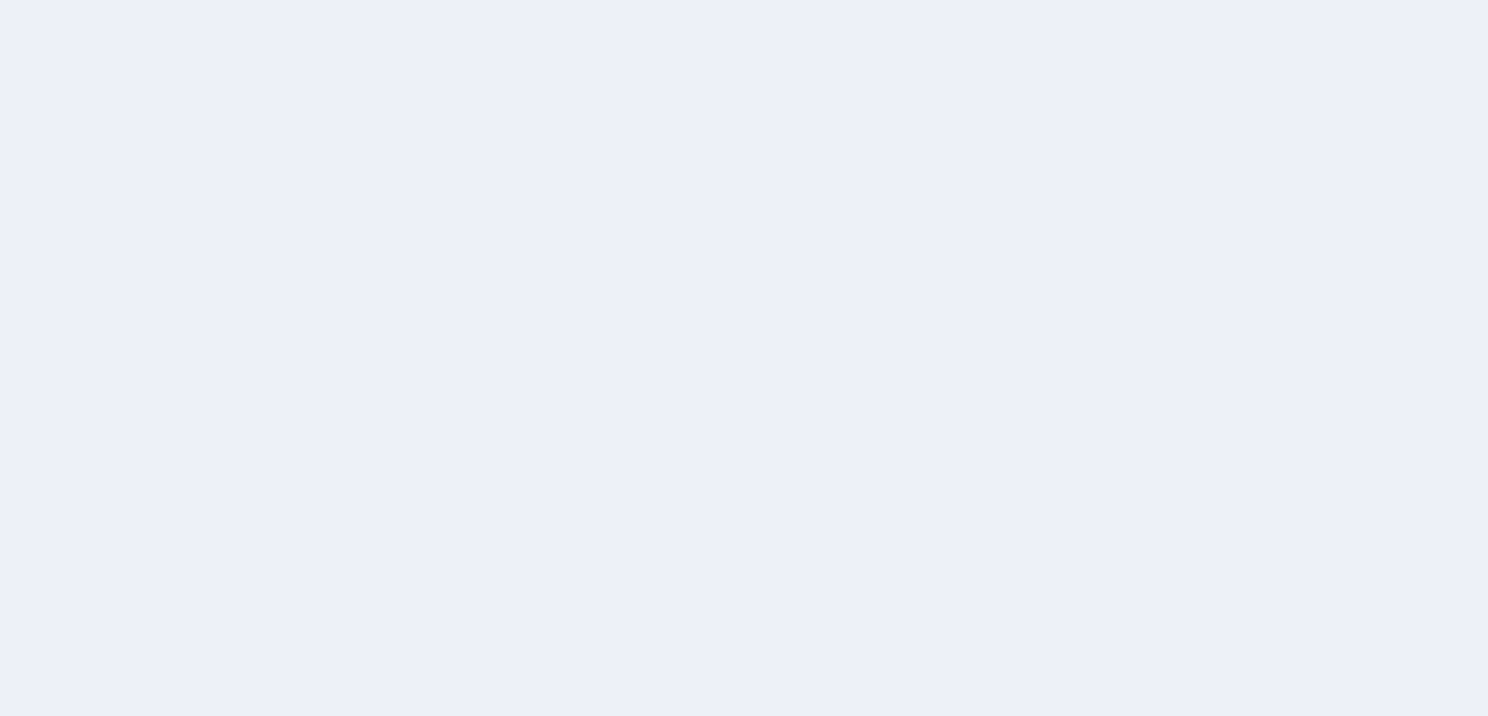 scroll, scrollTop: 0, scrollLeft: 0, axis: both 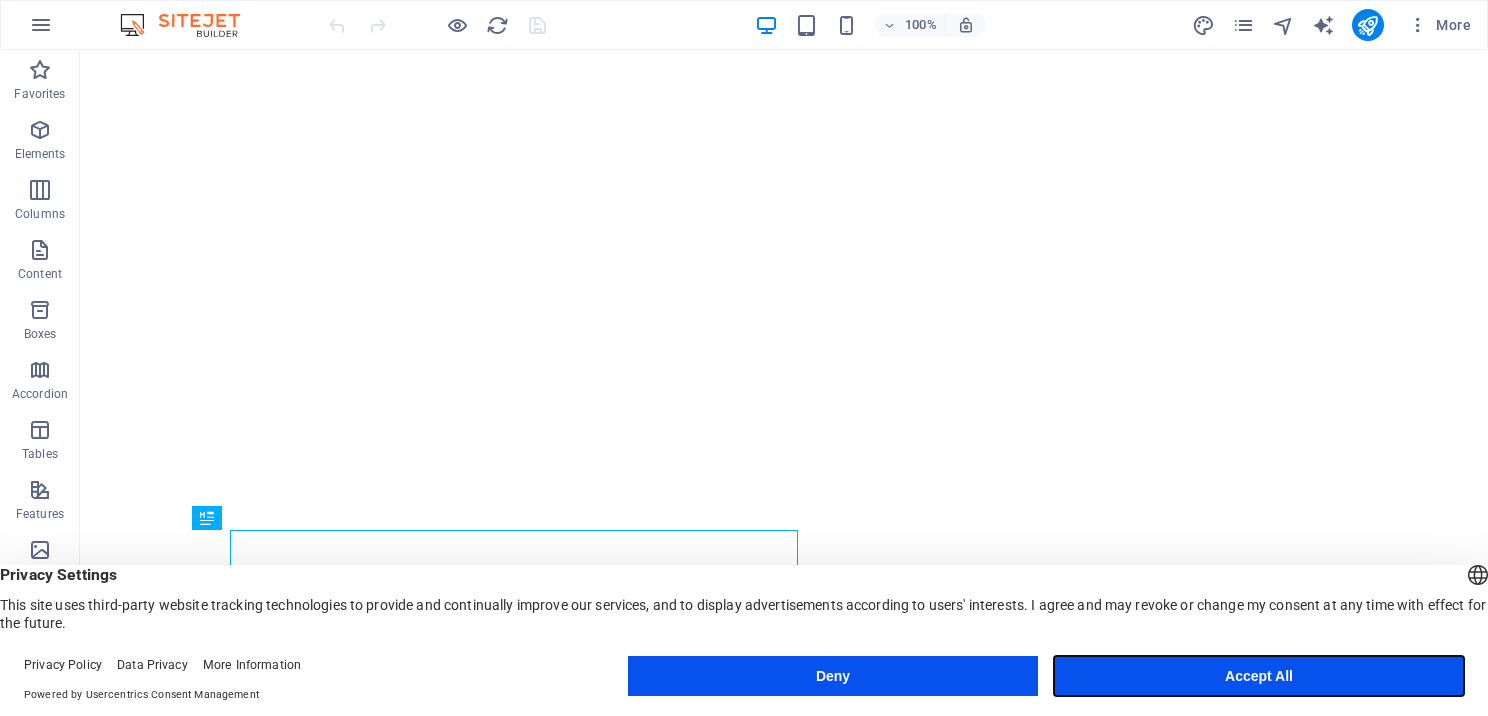click on "Accept All" at bounding box center [1259, 676] 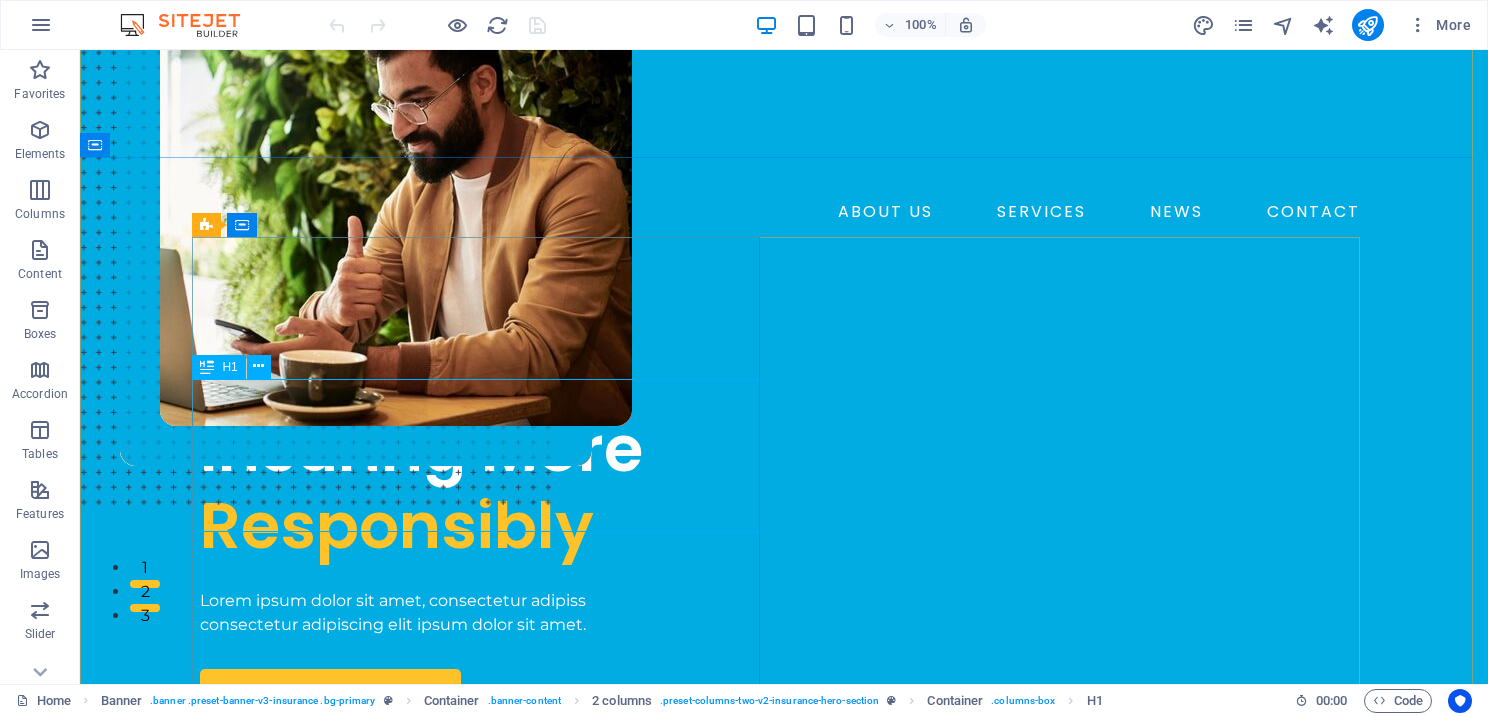scroll, scrollTop: 200, scrollLeft: 0, axis: vertical 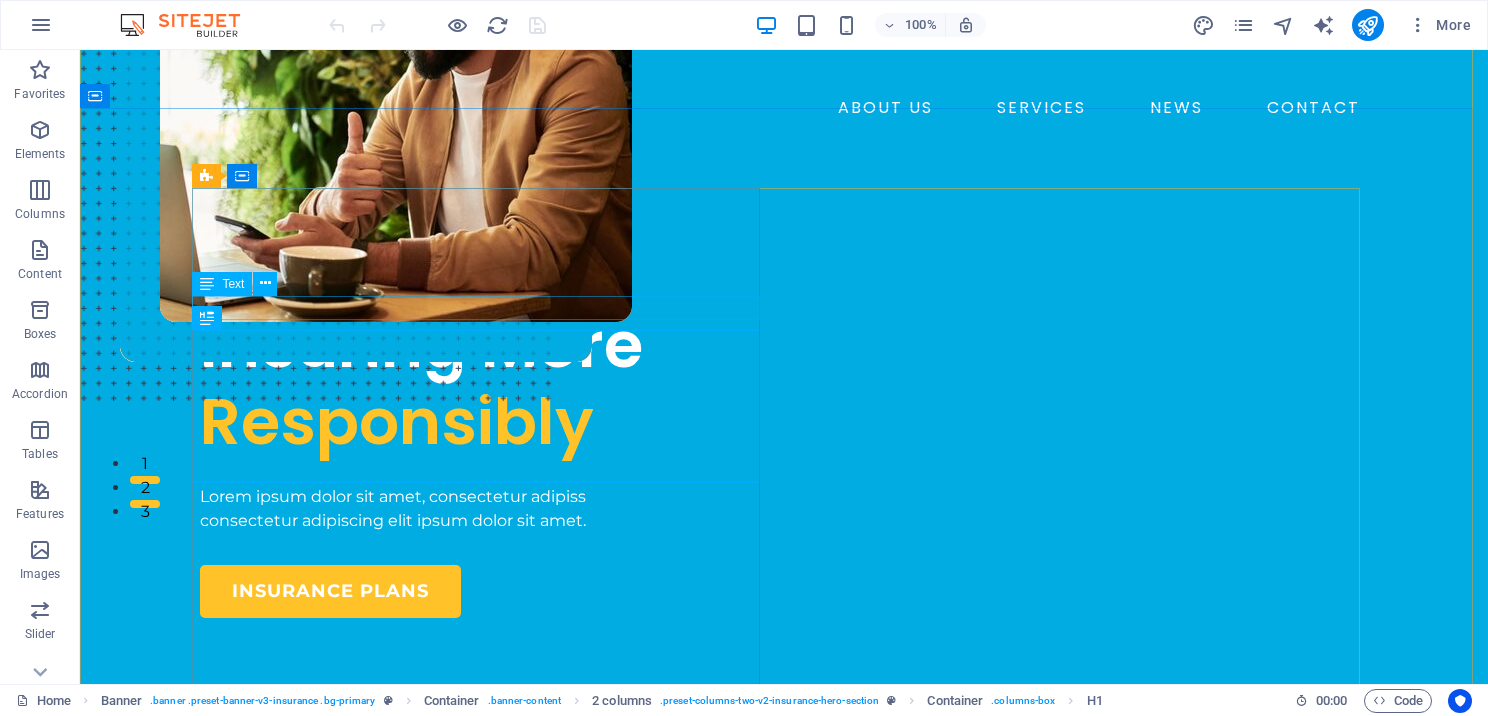 click on "INSURANCE COMPANY" at bounding box center [484, 285] 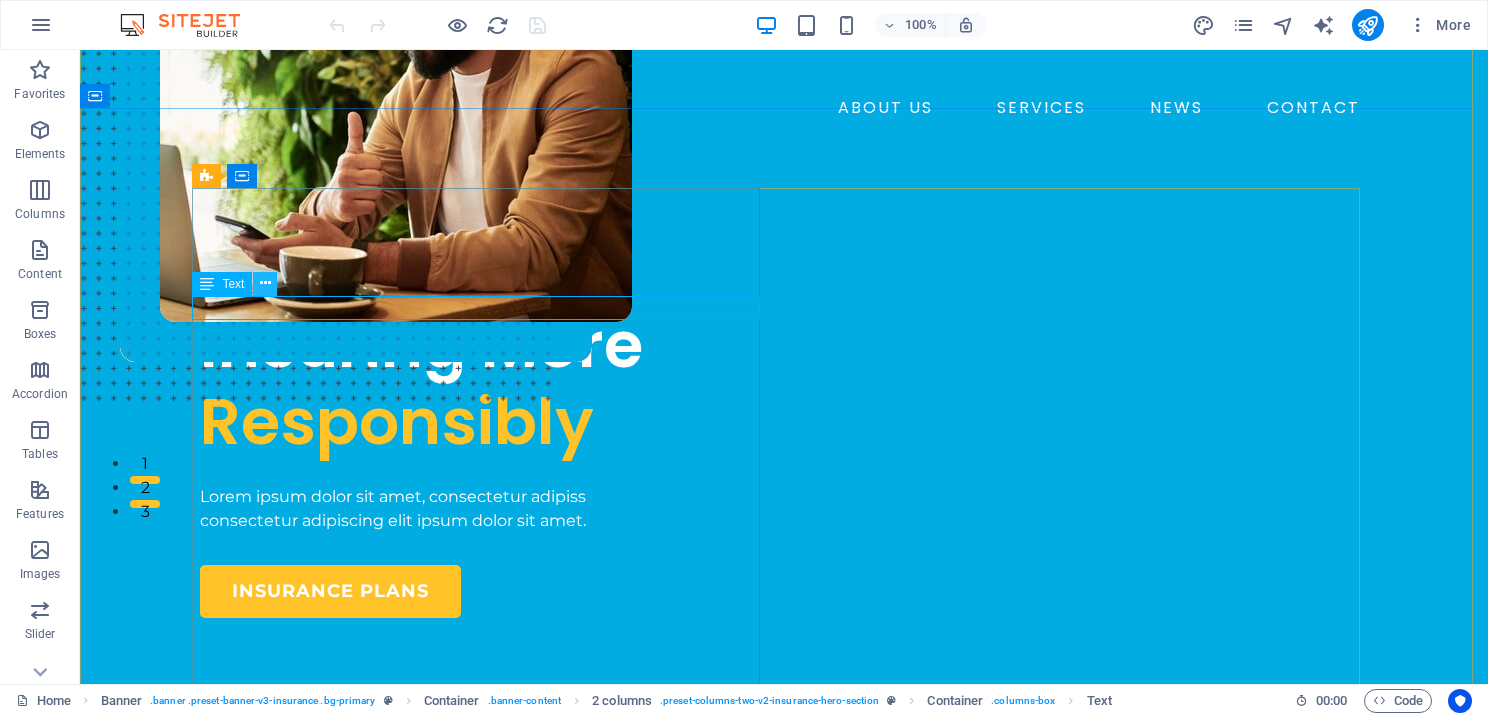 click at bounding box center [265, 284] 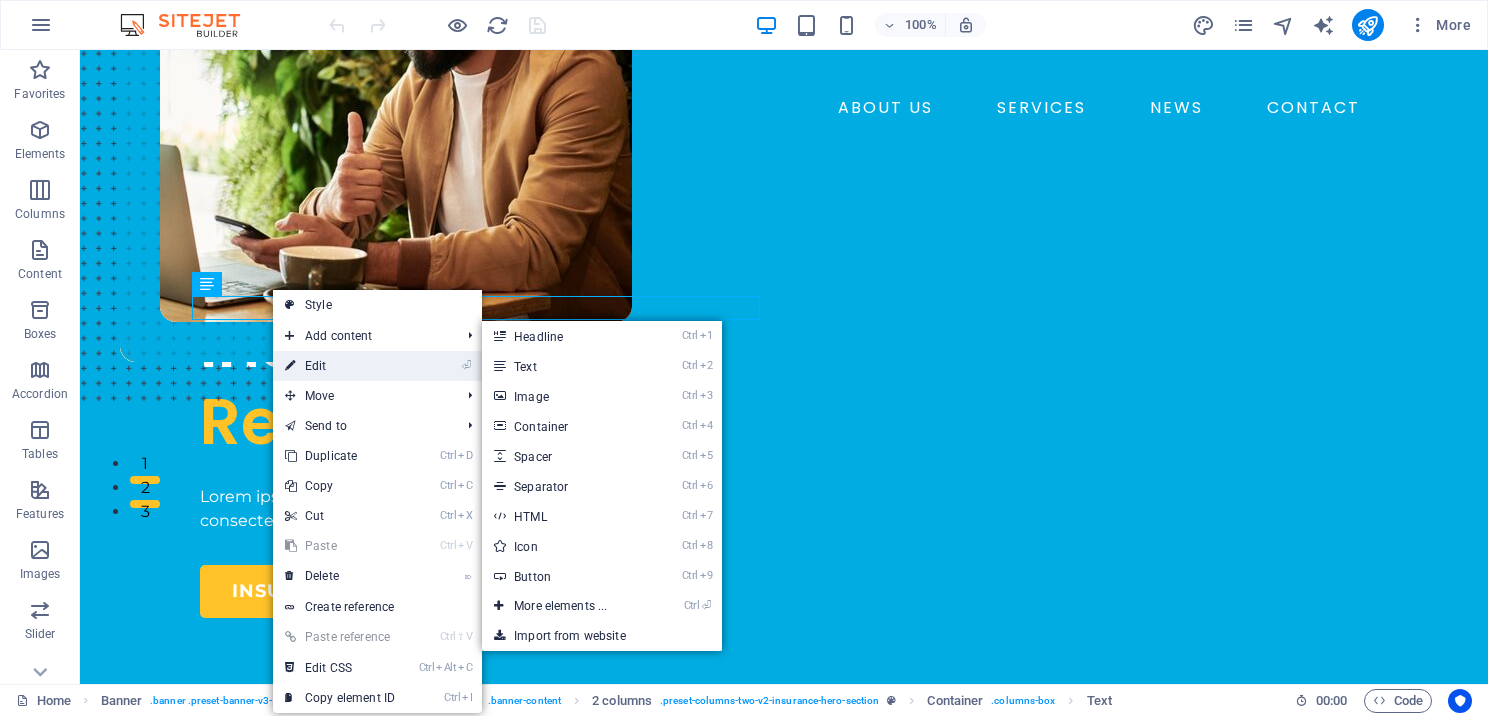 click on "⏎  Edit" at bounding box center [340, 366] 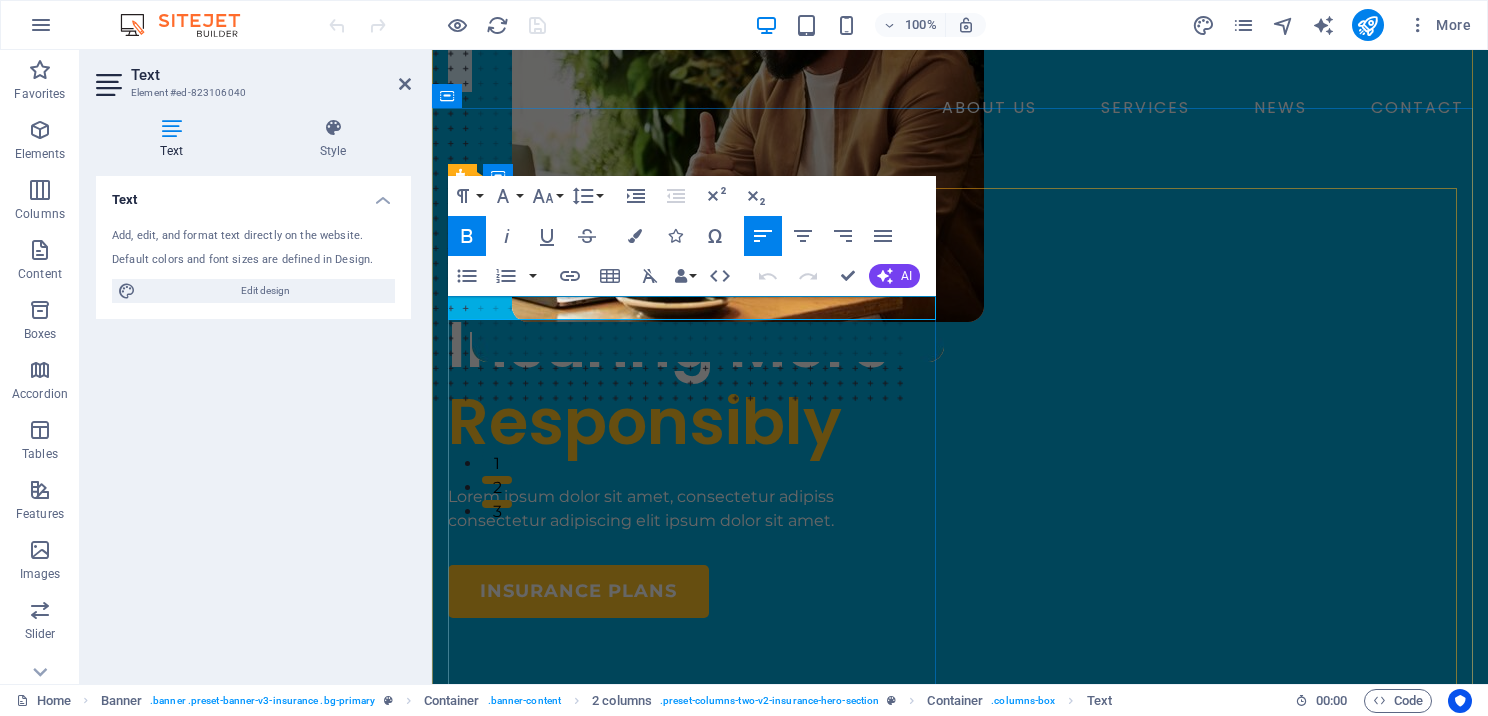 click on "INSURANCE COMPANY" at bounding box center [542, 284] 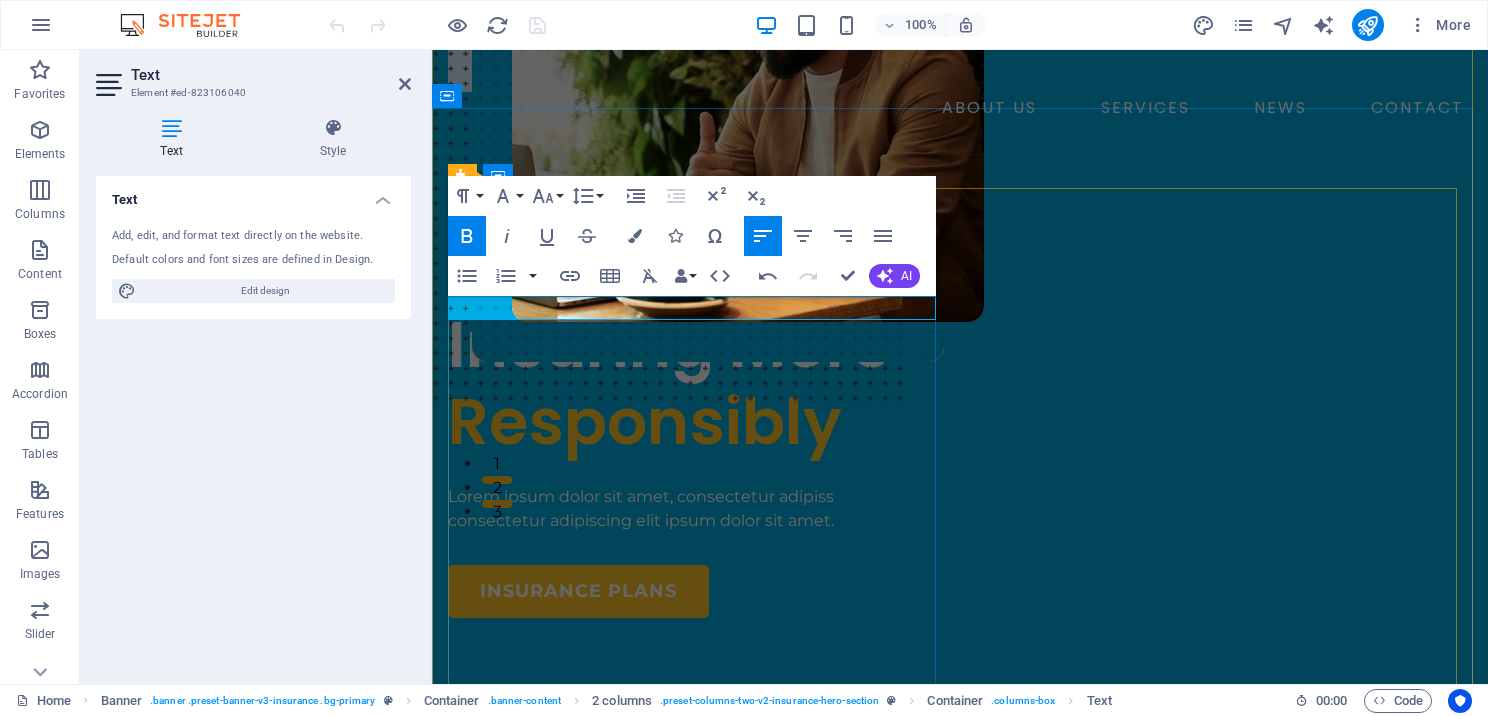 type 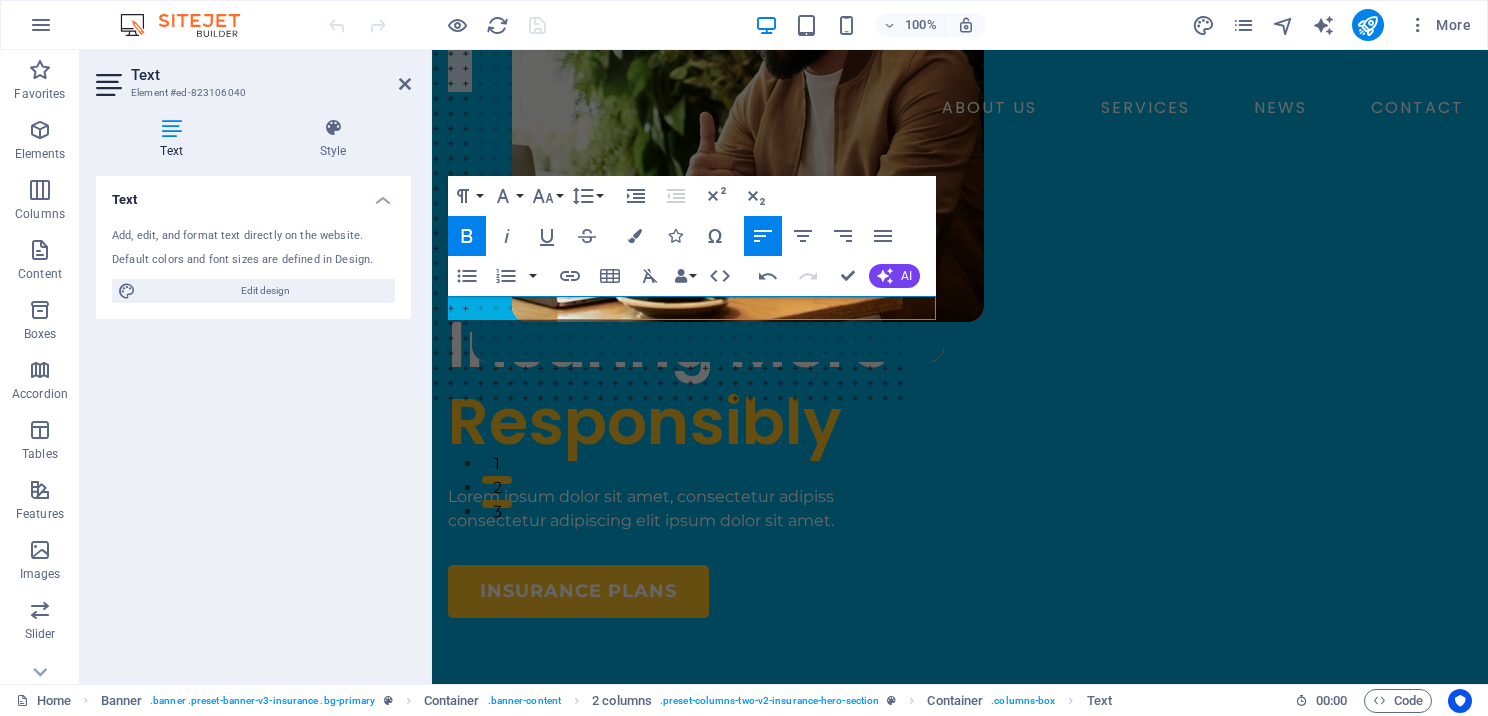 click on "Text Add, edit, and format text directly on the website. Default colors and font sizes are defined in Design. Edit design Alignment Left aligned Centered Right aligned" at bounding box center [253, 422] 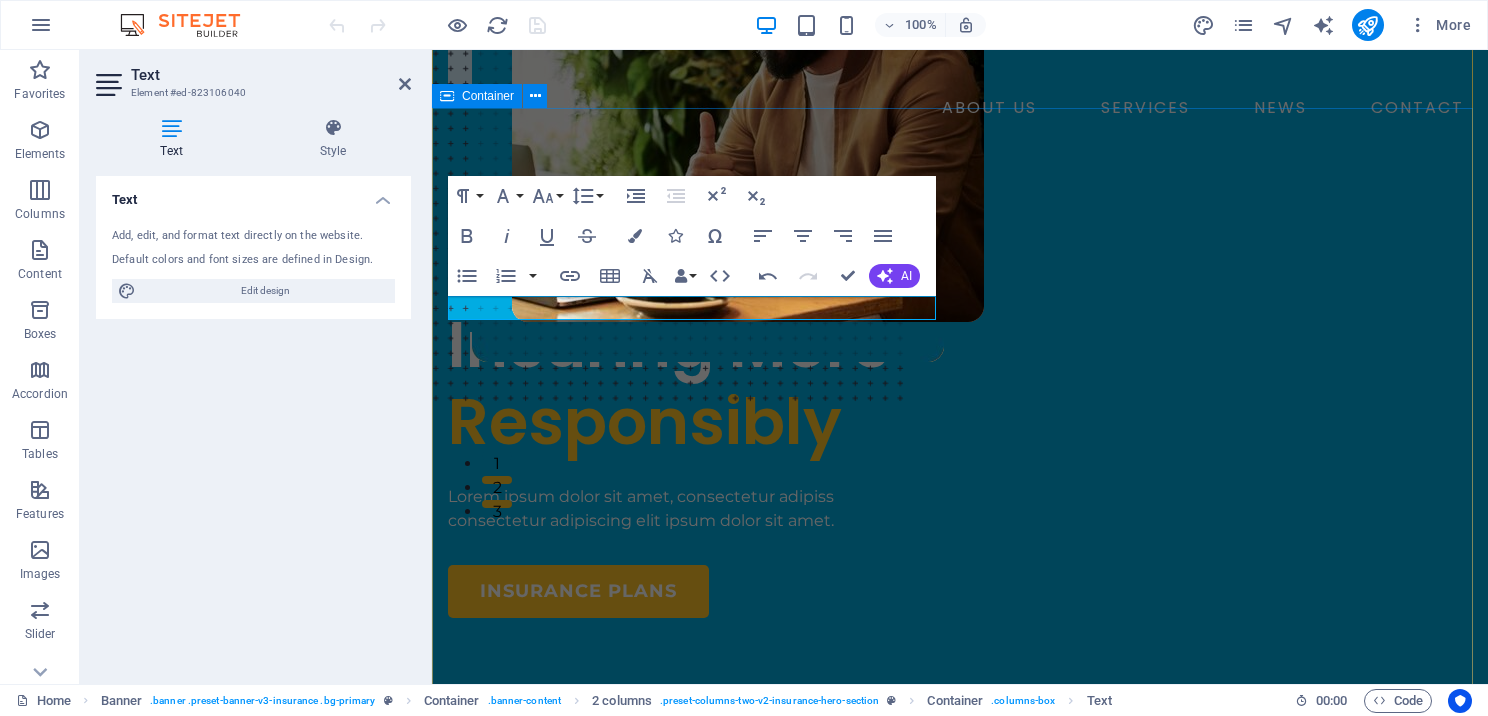 click on "PROFESSIONAL TAX SOFTWARE FOR PREPARERS Insuring More Responsibly Lorem ipsum dolor sit amet, consectetur adipiss
consectetur adipiscing elit ipsum dolor sit amet. insurance plans" at bounding box center (960, 733) 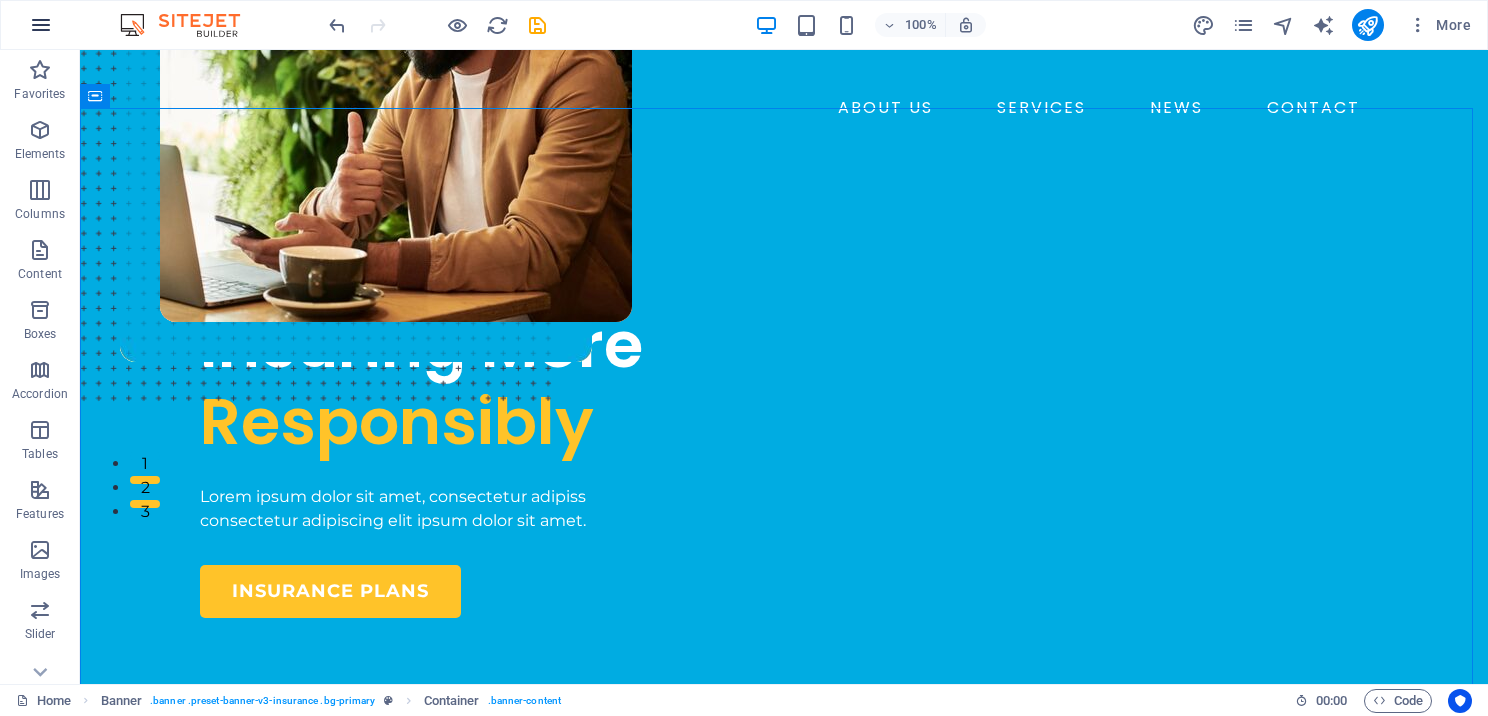 click at bounding box center (41, 25) 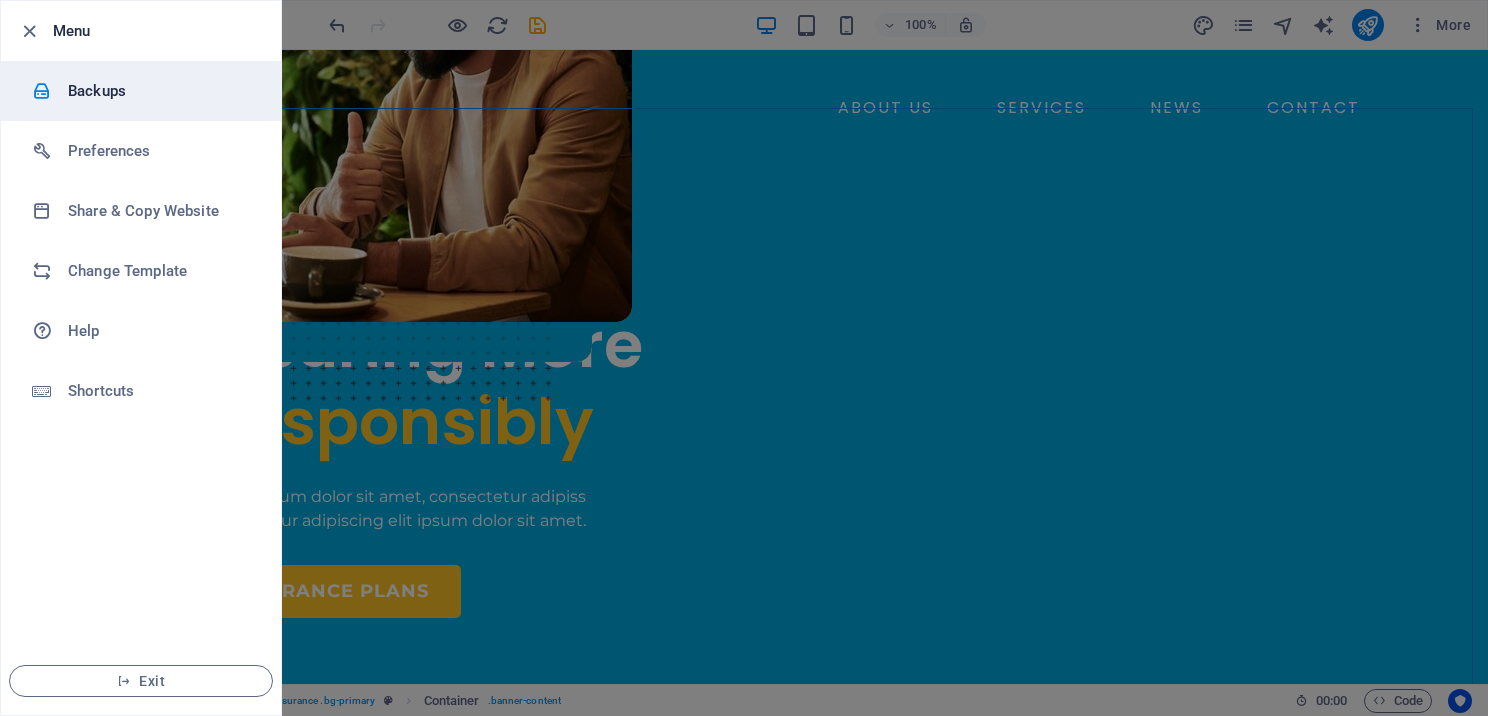 click on "Backups" at bounding box center [160, 91] 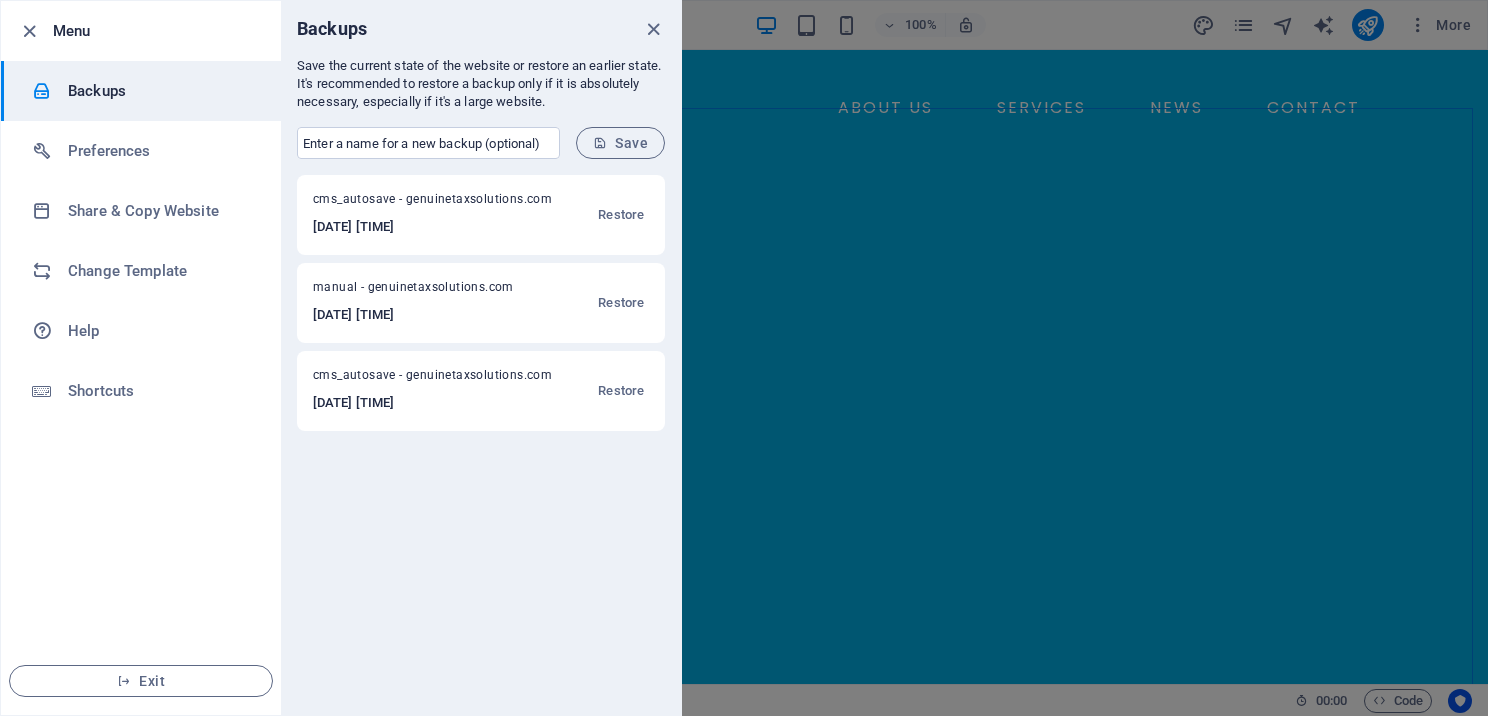 click on "​ Save" at bounding box center [481, 143] 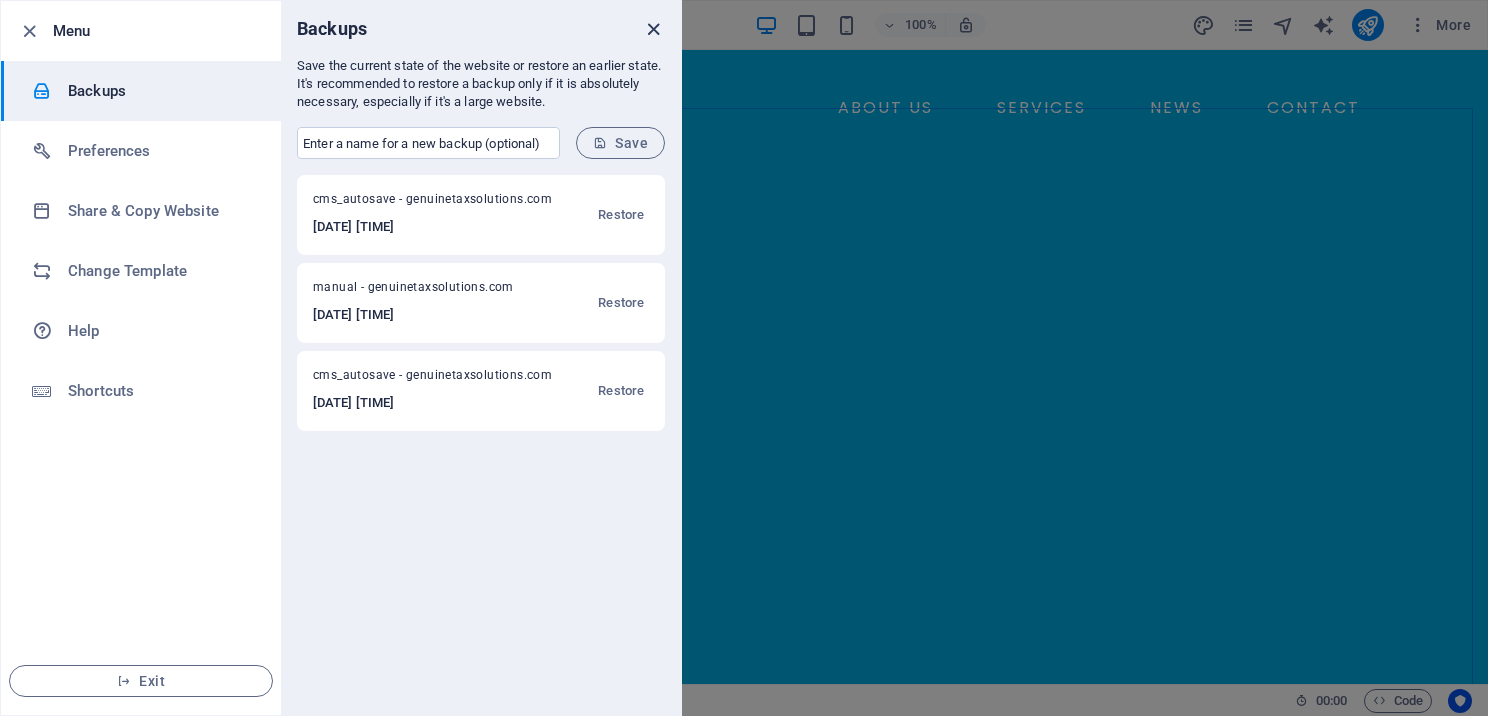 click at bounding box center (653, 29) 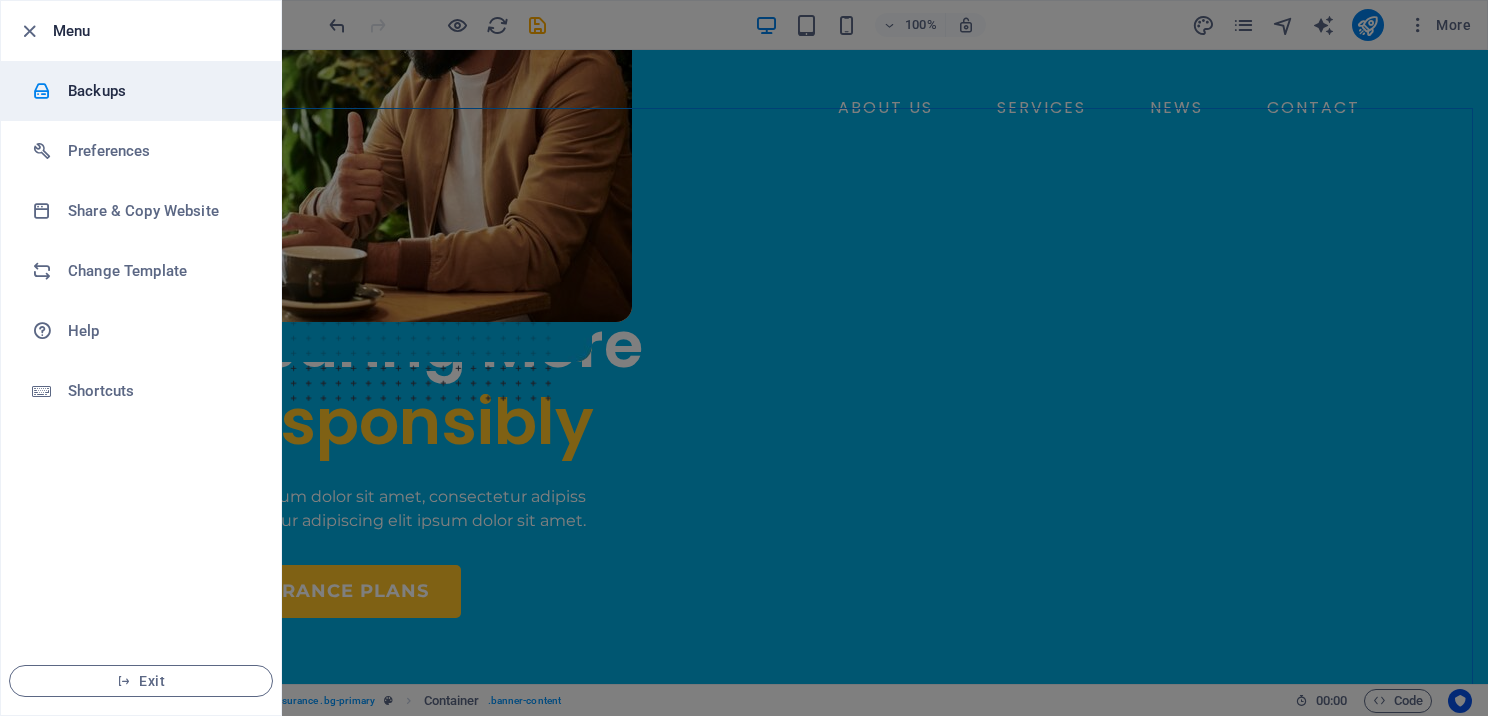 click on "Backups" at bounding box center [141, 91] 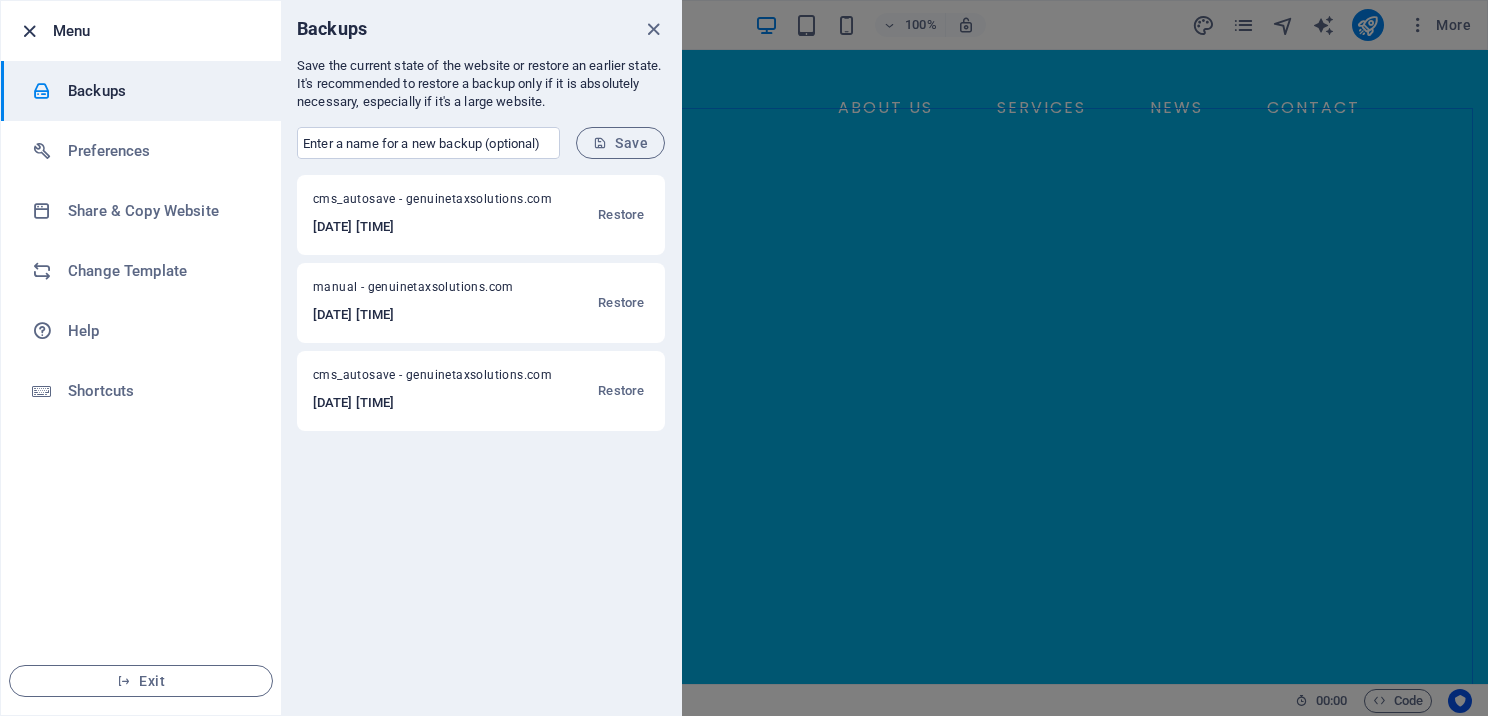 click at bounding box center [29, 31] 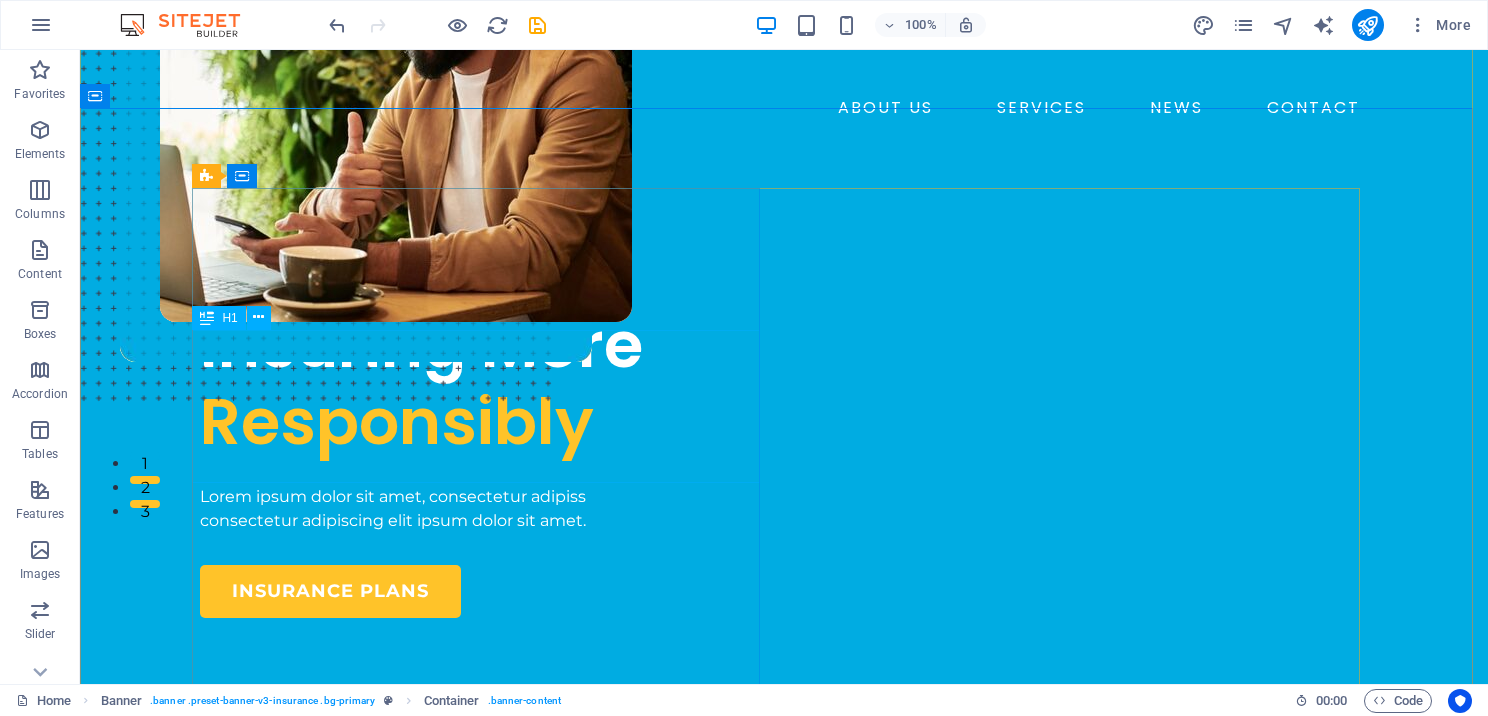 click on "Insuring More Responsibly" at bounding box center [484, 384] 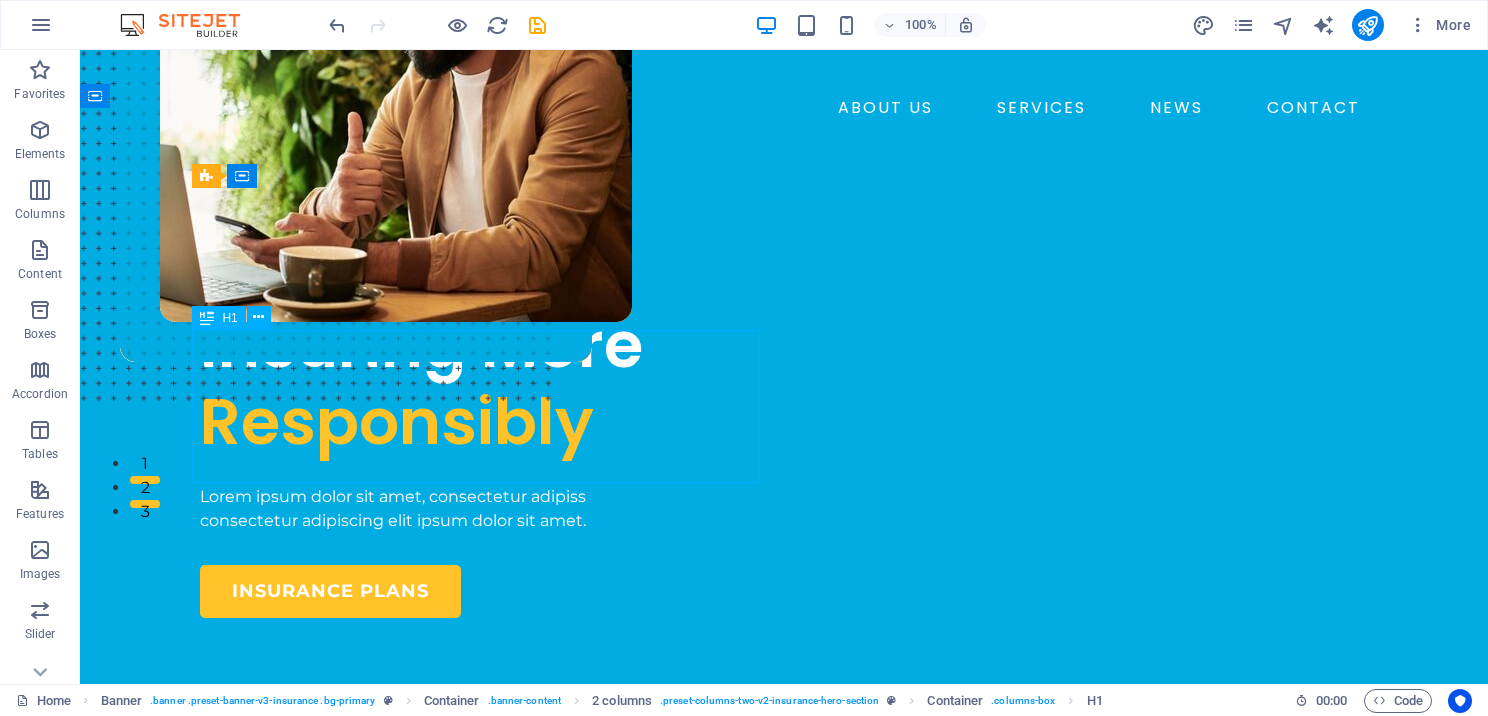 click on "Insuring More Responsibly" at bounding box center (484, 384) 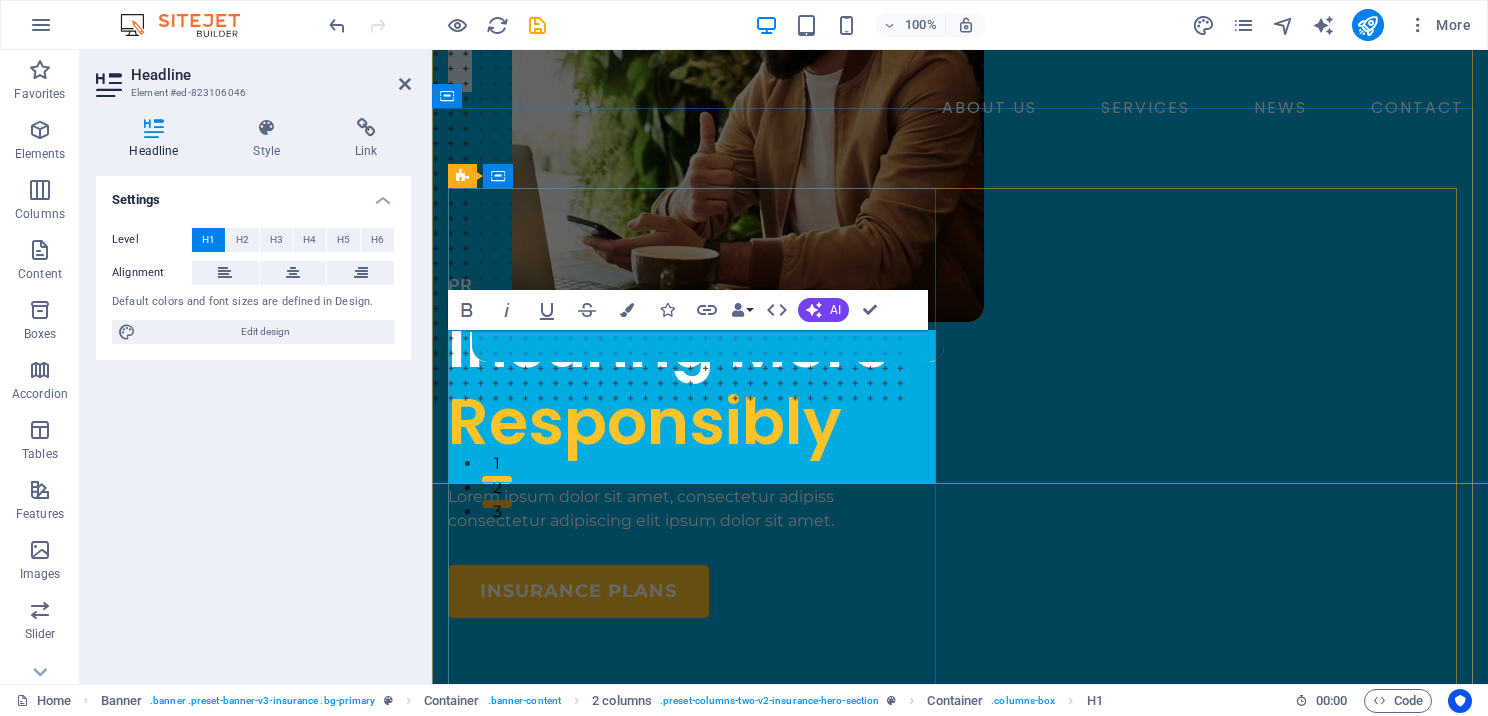 click on "Insuring More Responsibly" at bounding box center [696, 384] 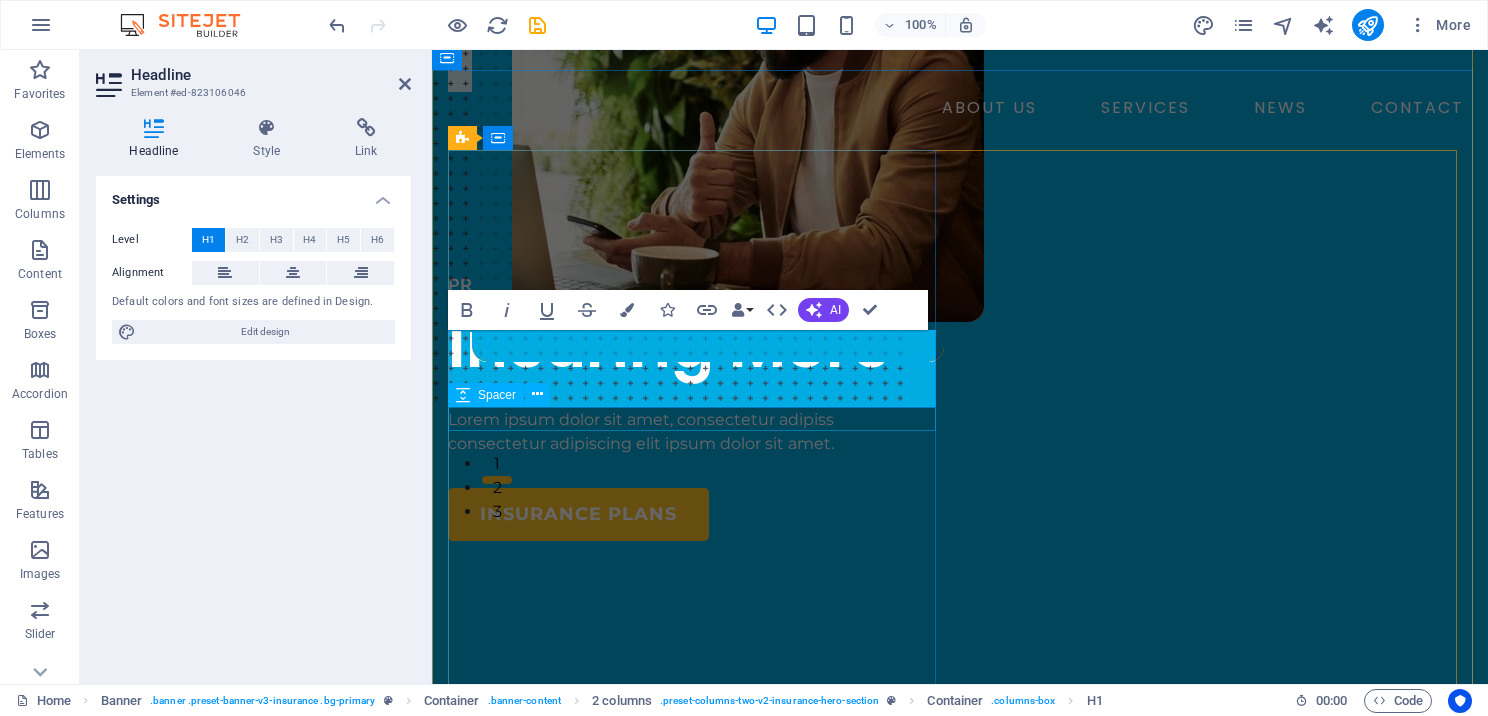 scroll, scrollTop: 238, scrollLeft: 0, axis: vertical 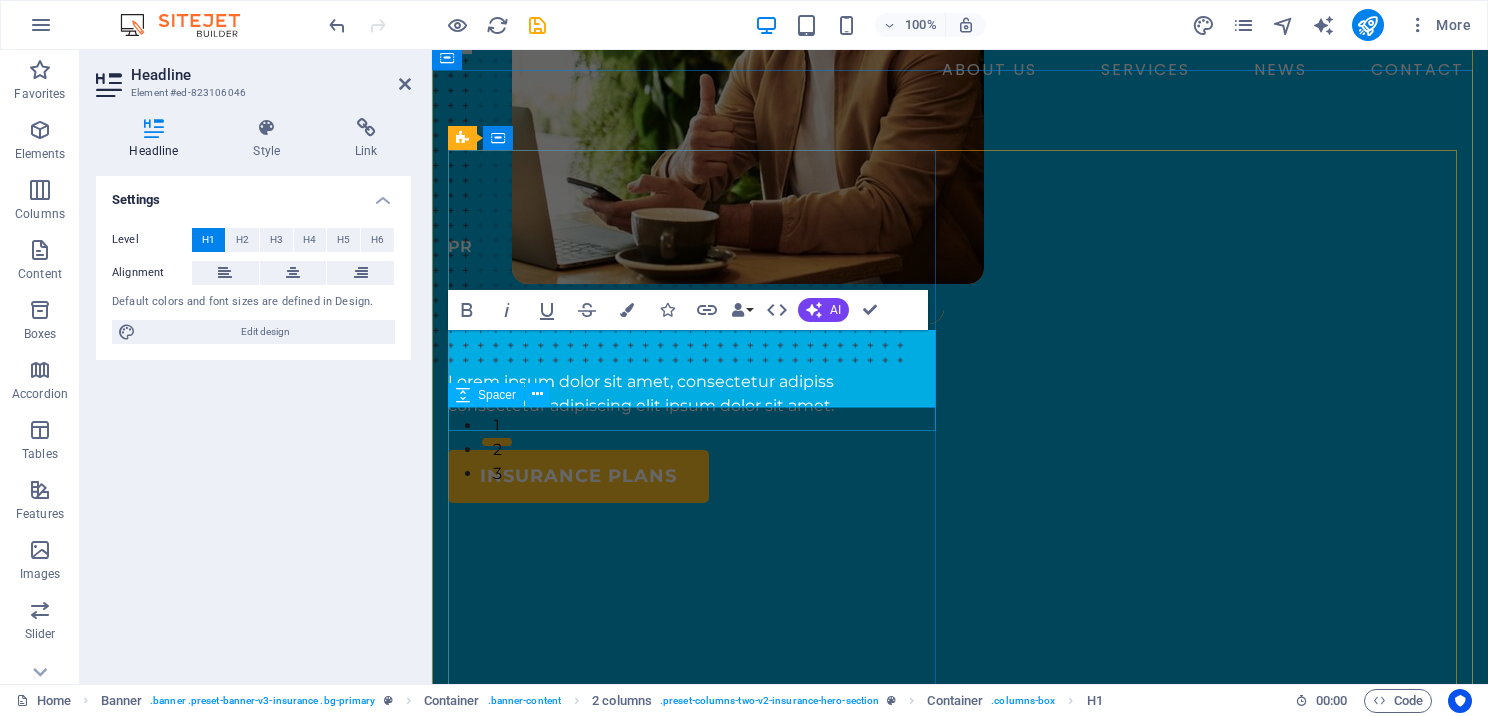 type 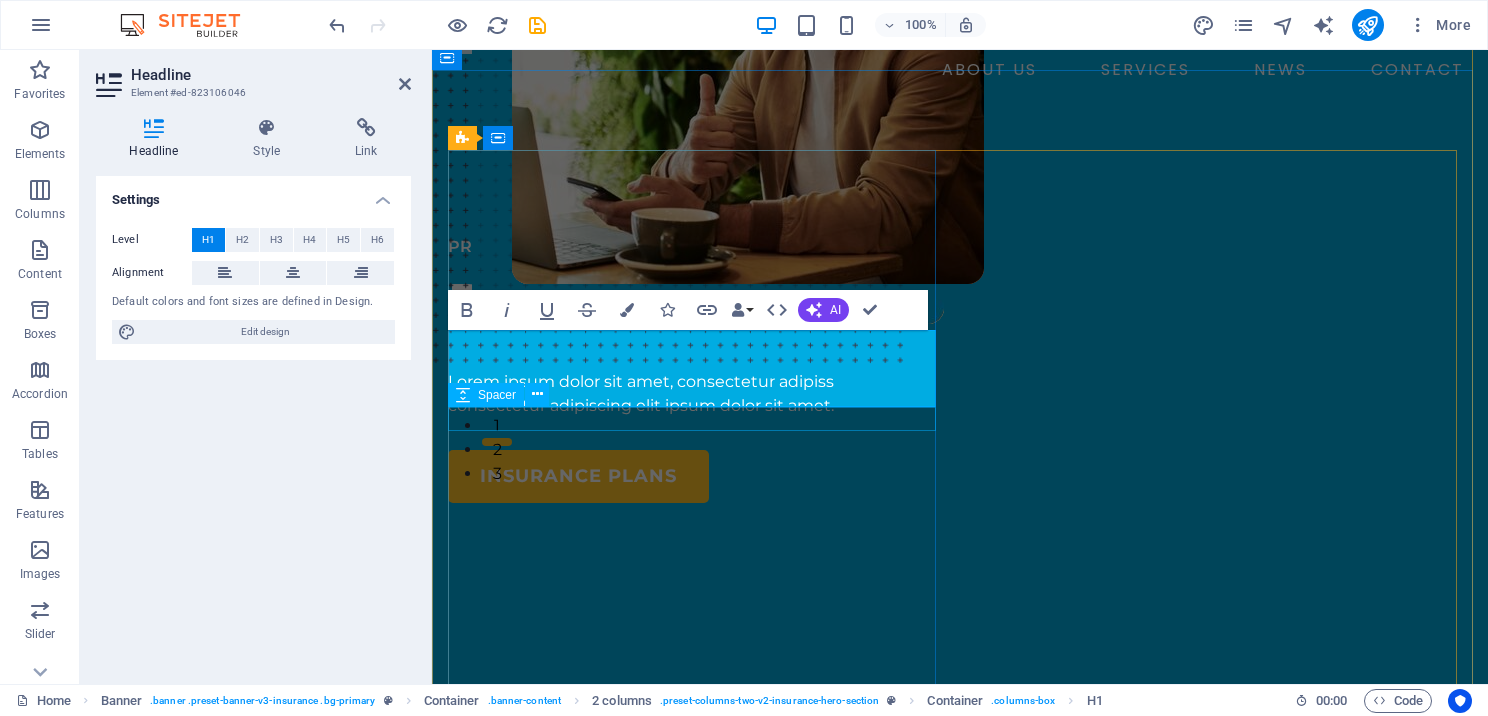 scroll, scrollTop: 200, scrollLeft: 0, axis: vertical 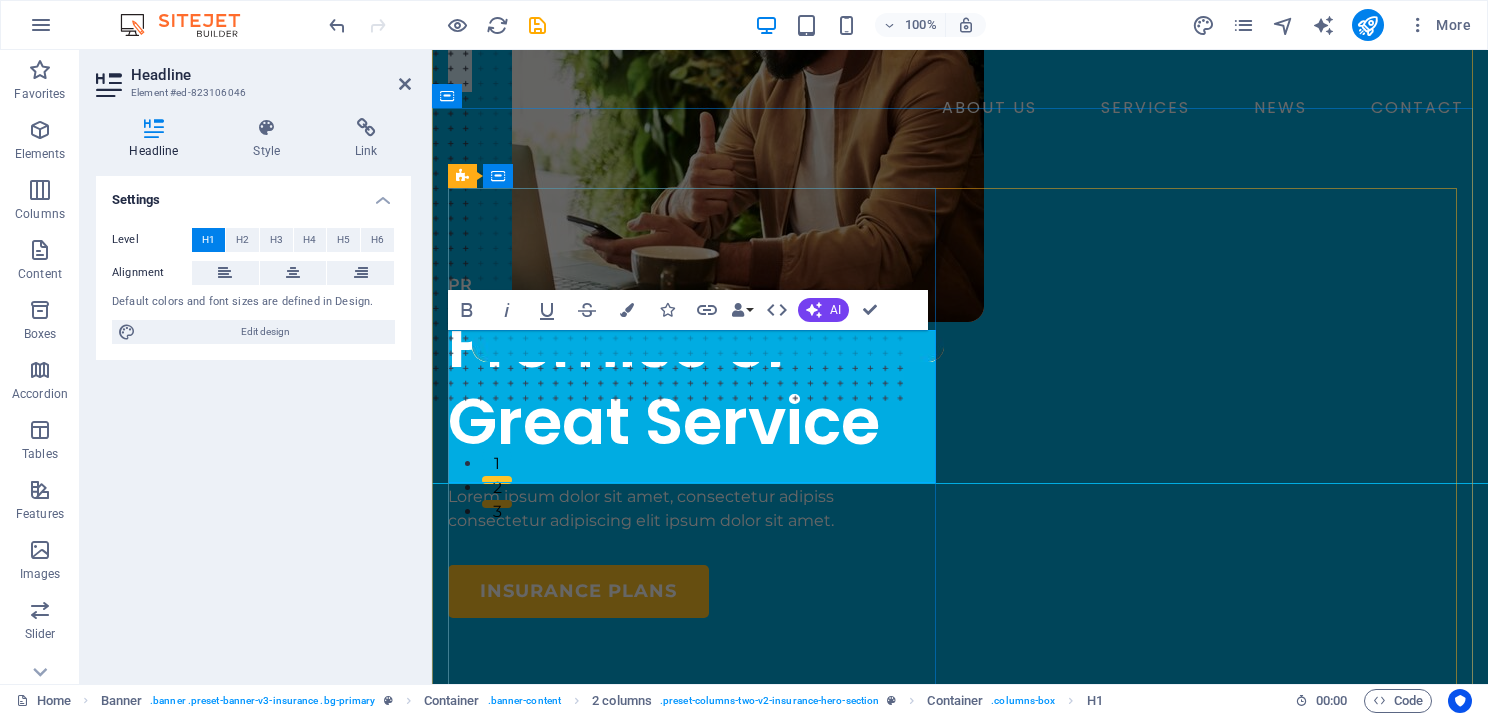 click on "Promise of Great Service" at bounding box center [664, 383] 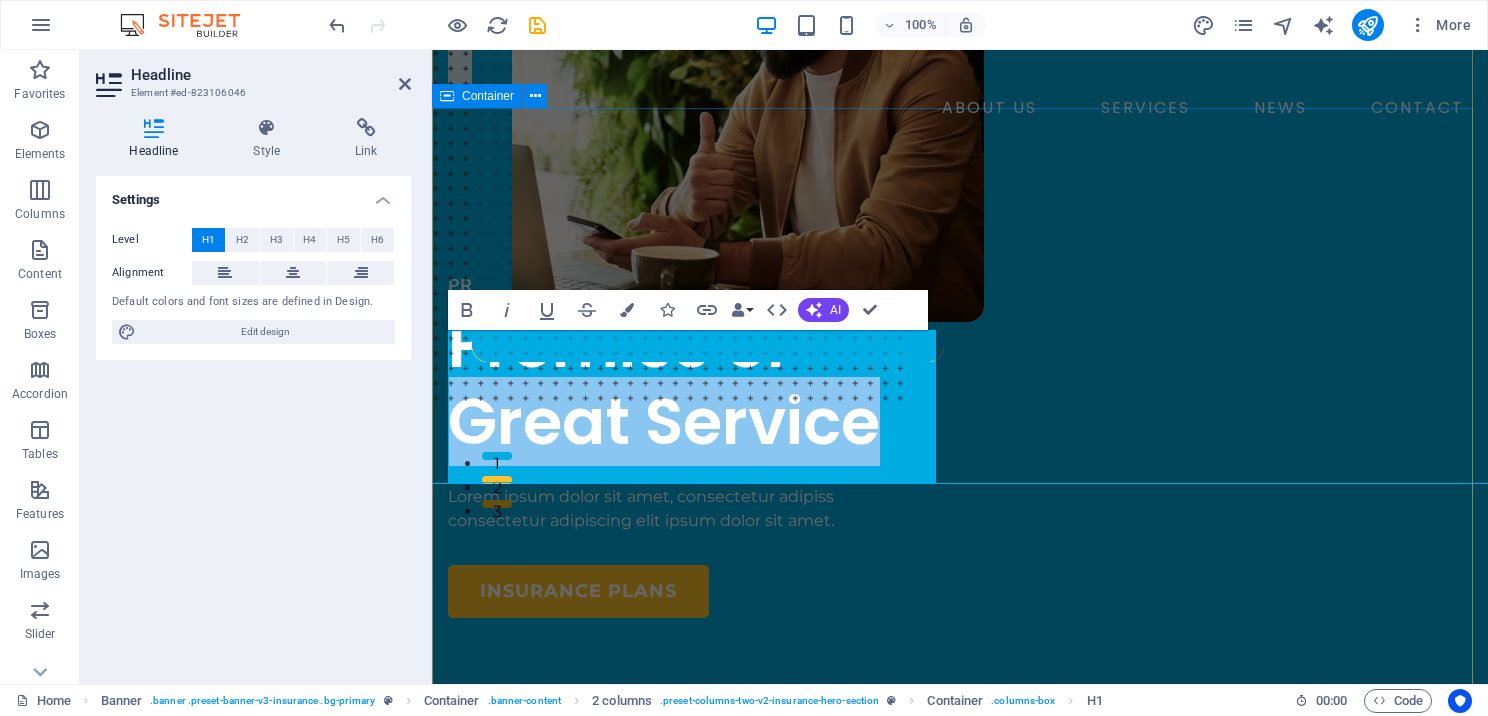 drag, startPoint x: 900, startPoint y: 459, endPoint x: 444, endPoint y: 442, distance: 456.31677 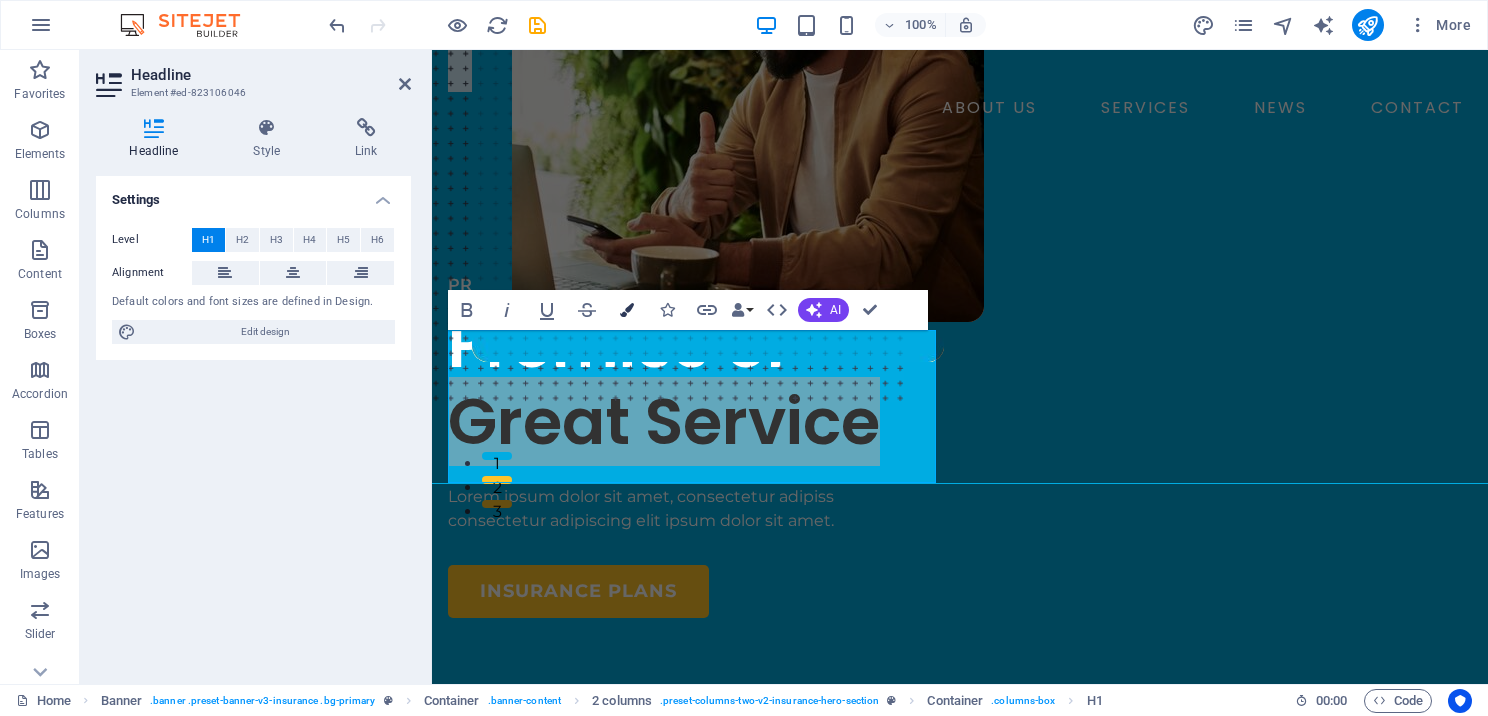 click at bounding box center (627, 310) 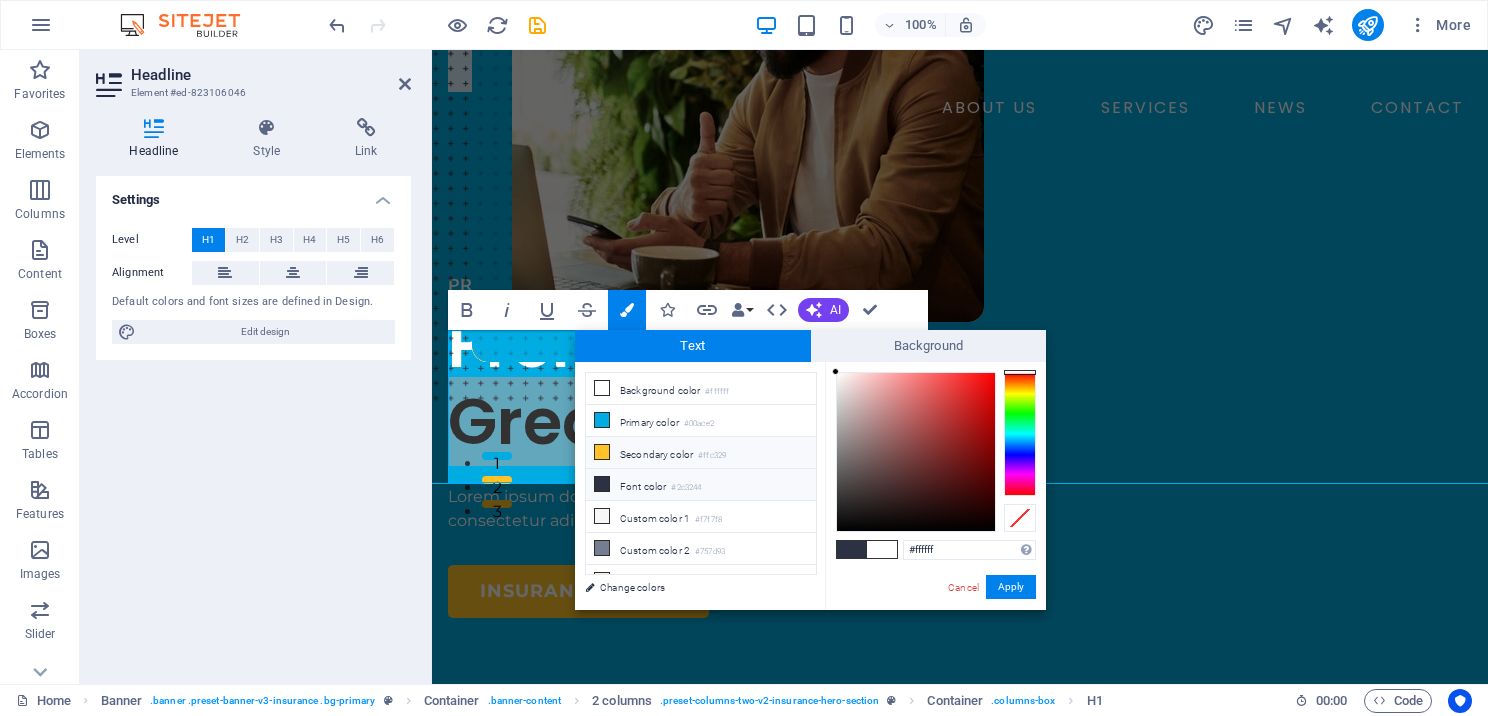 click on "Secondary color
#ffc329" at bounding box center [701, 453] 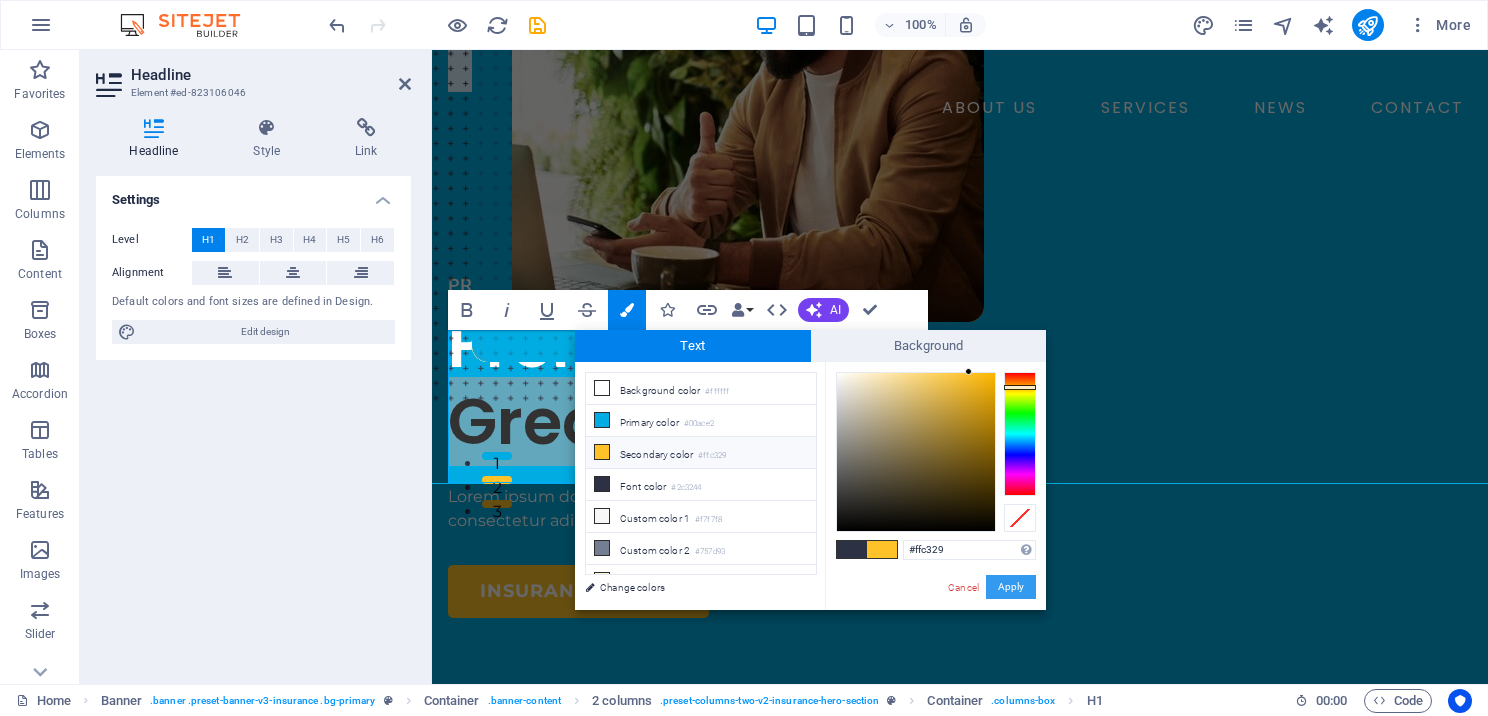 click on "Apply" at bounding box center (1011, 587) 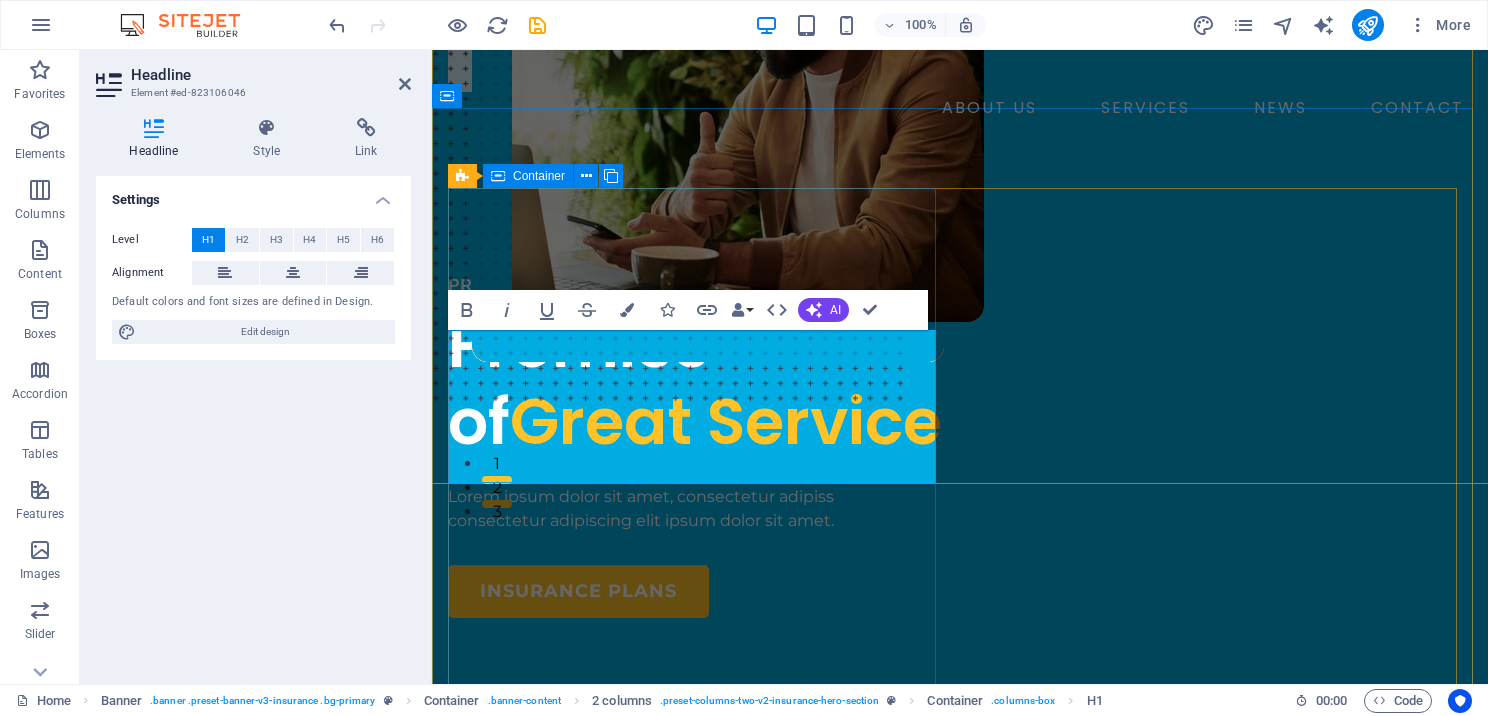 click on "PROFESSIONAL TAX SOFTWARE FOR PREPARERS Promise of  Great Service Lorem ipsum dolor sit amet, consectetur adipiss
consectetur adipiscing elit ipsum dolor sit amet. insurance plans" at bounding box center (696, 445) 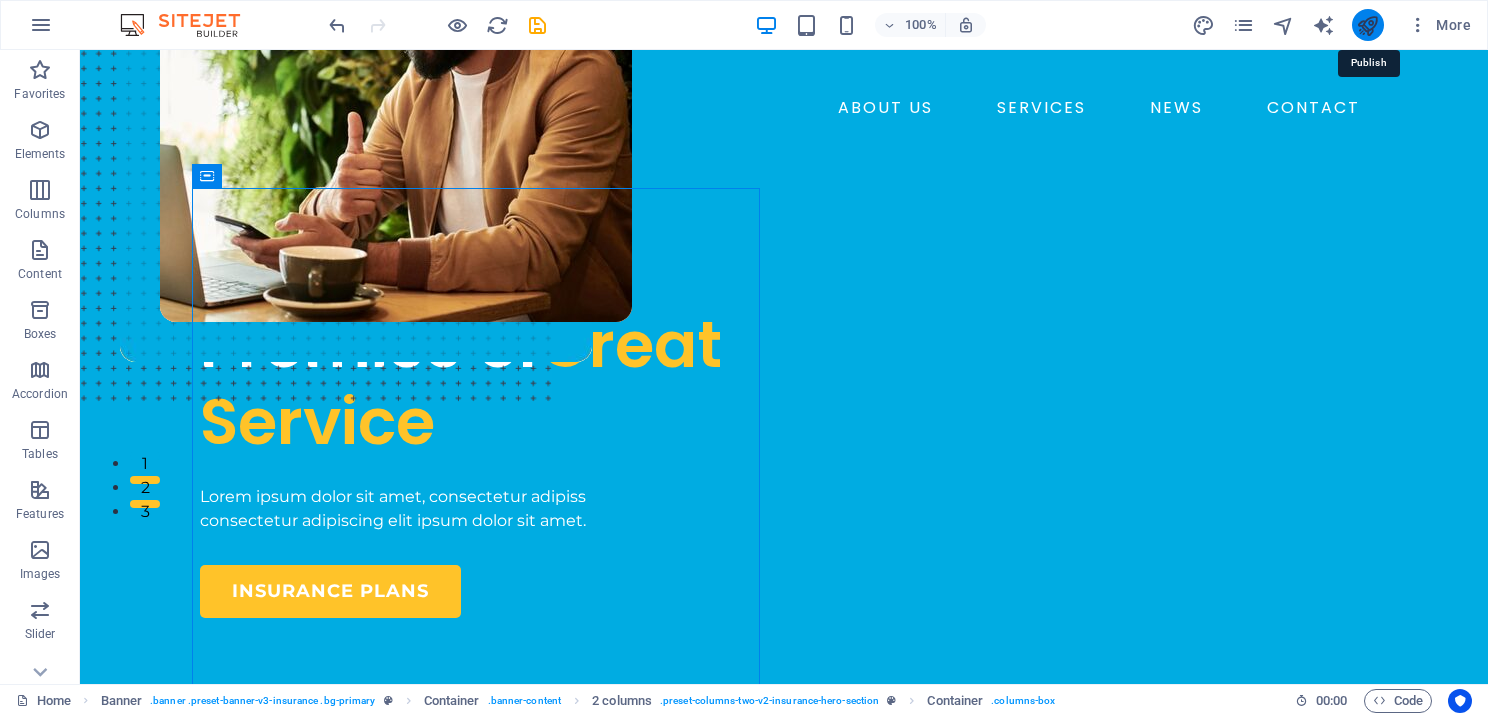 click at bounding box center [1367, 25] 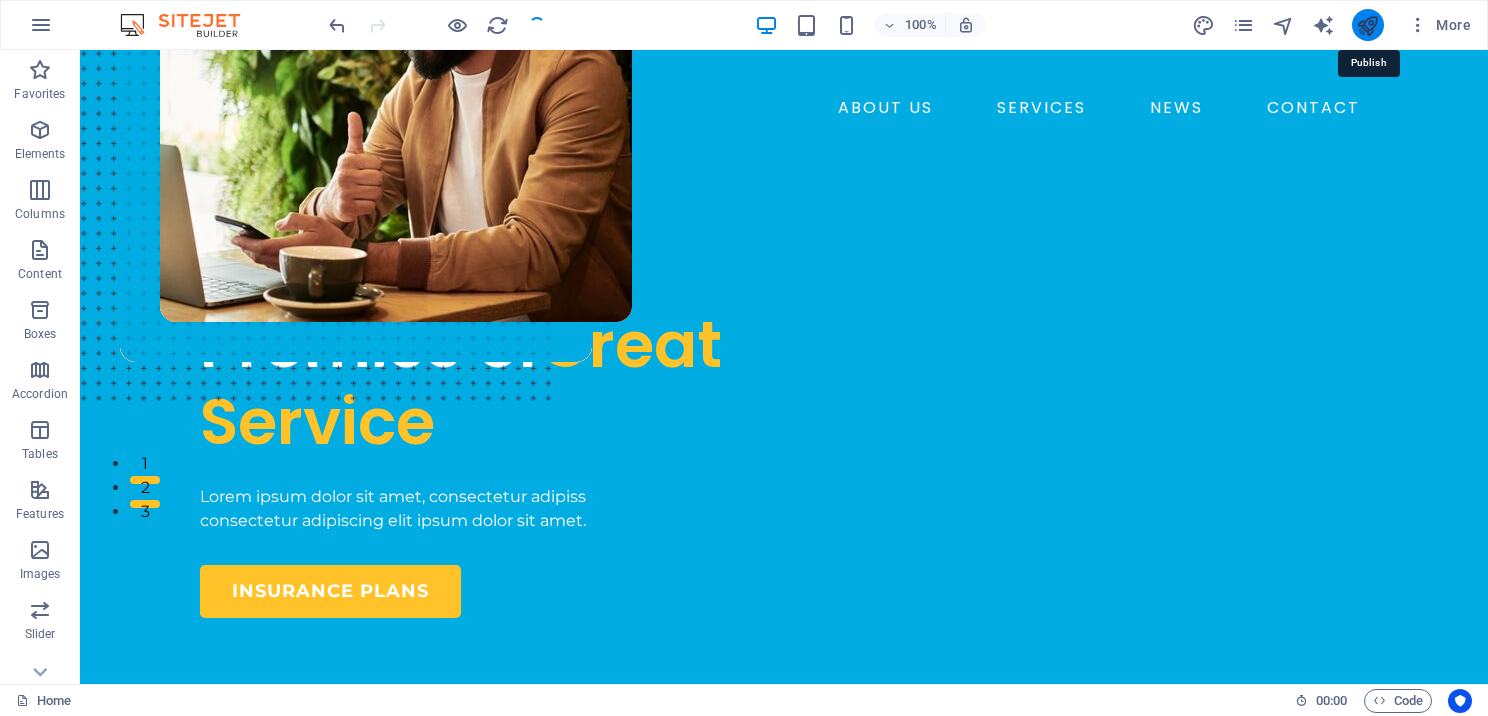 click at bounding box center [1367, 25] 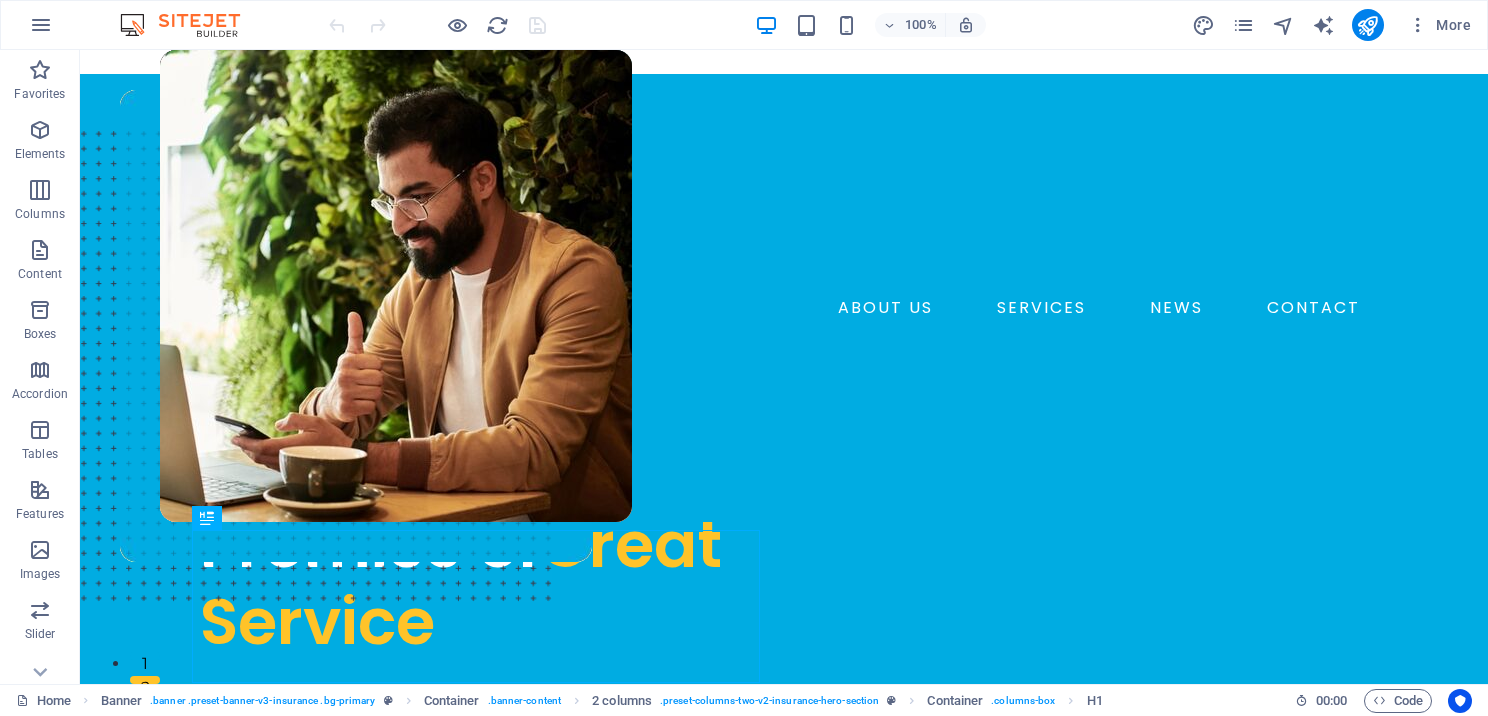 scroll, scrollTop: 0, scrollLeft: 0, axis: both 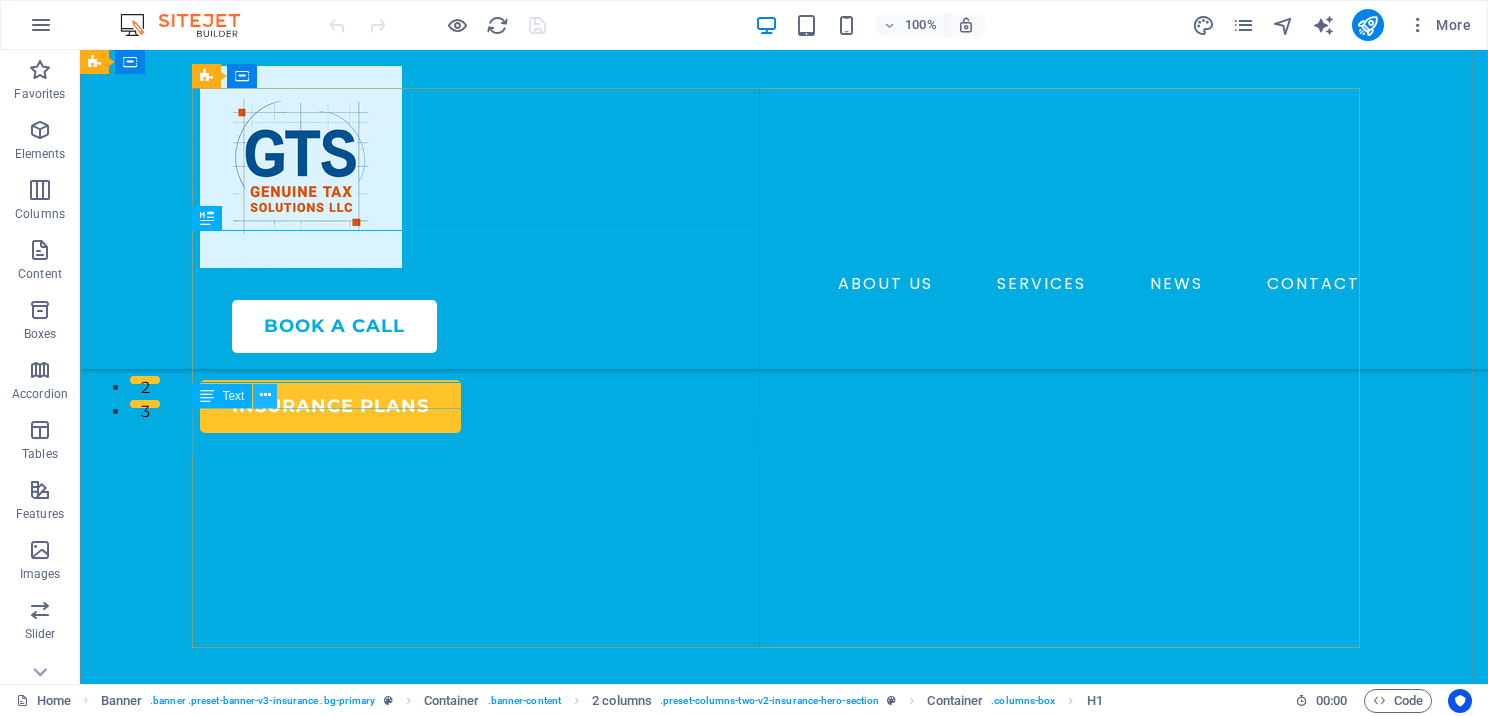 click at bounding box center (265, 395) 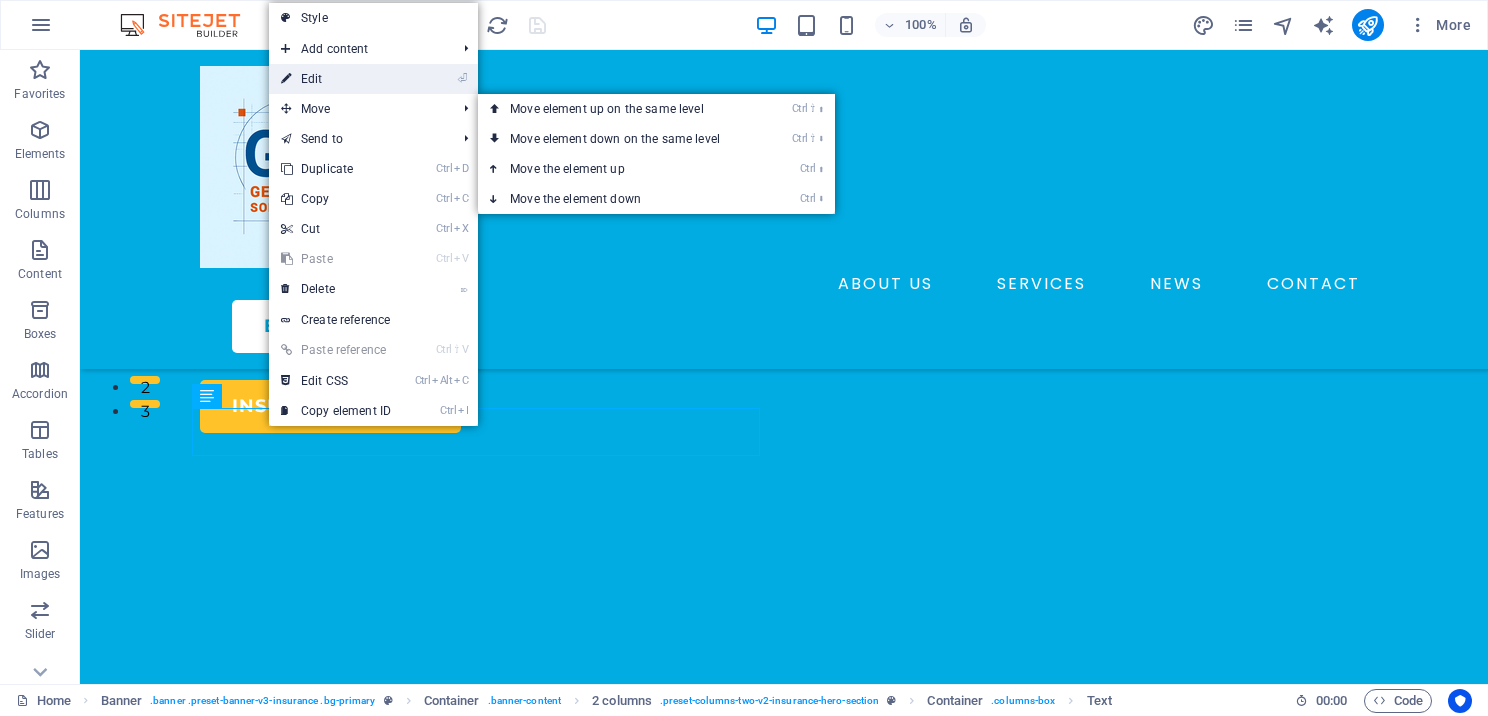 click on "⏎  Edit" at bounding box center (336, 79) 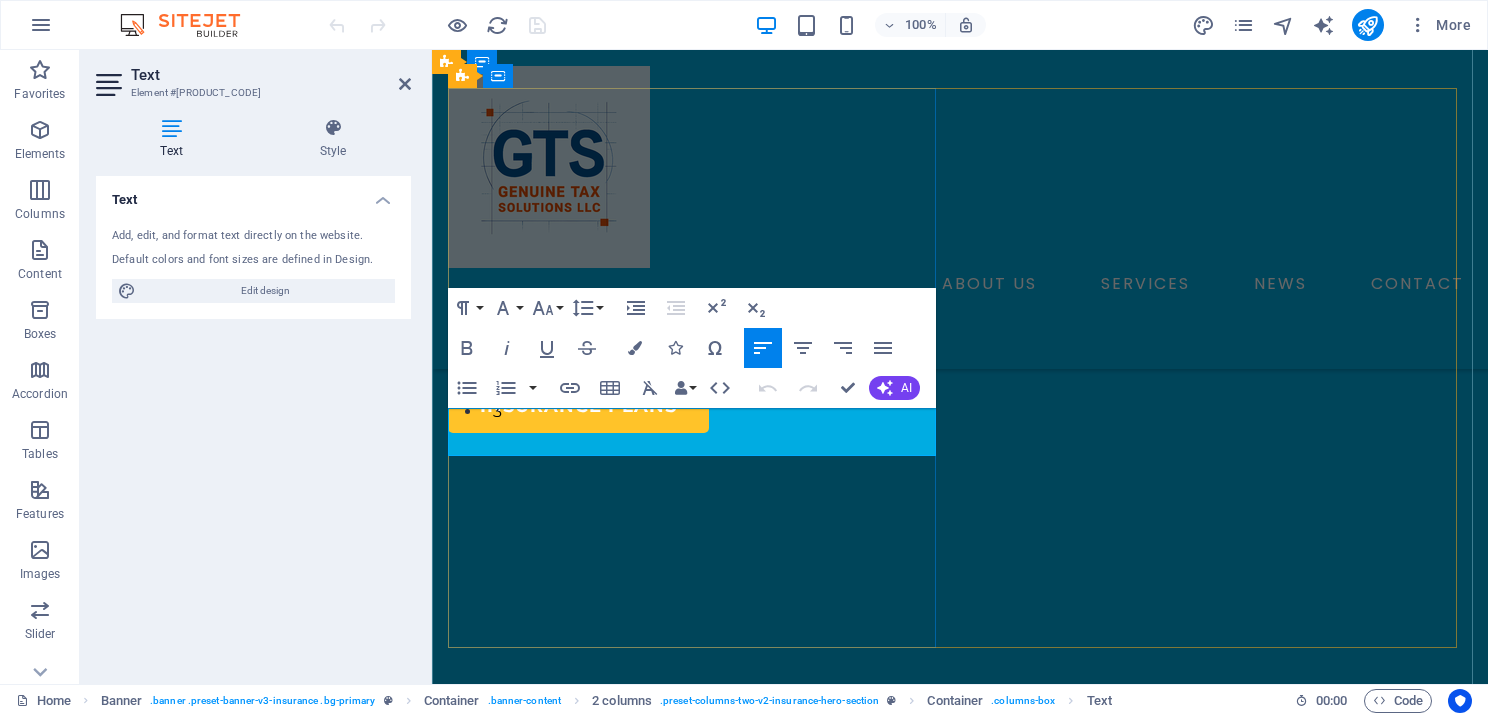 click on "consectetur adipiscing elit ipsum dolor sit amet." at bounding box center [696, 336] 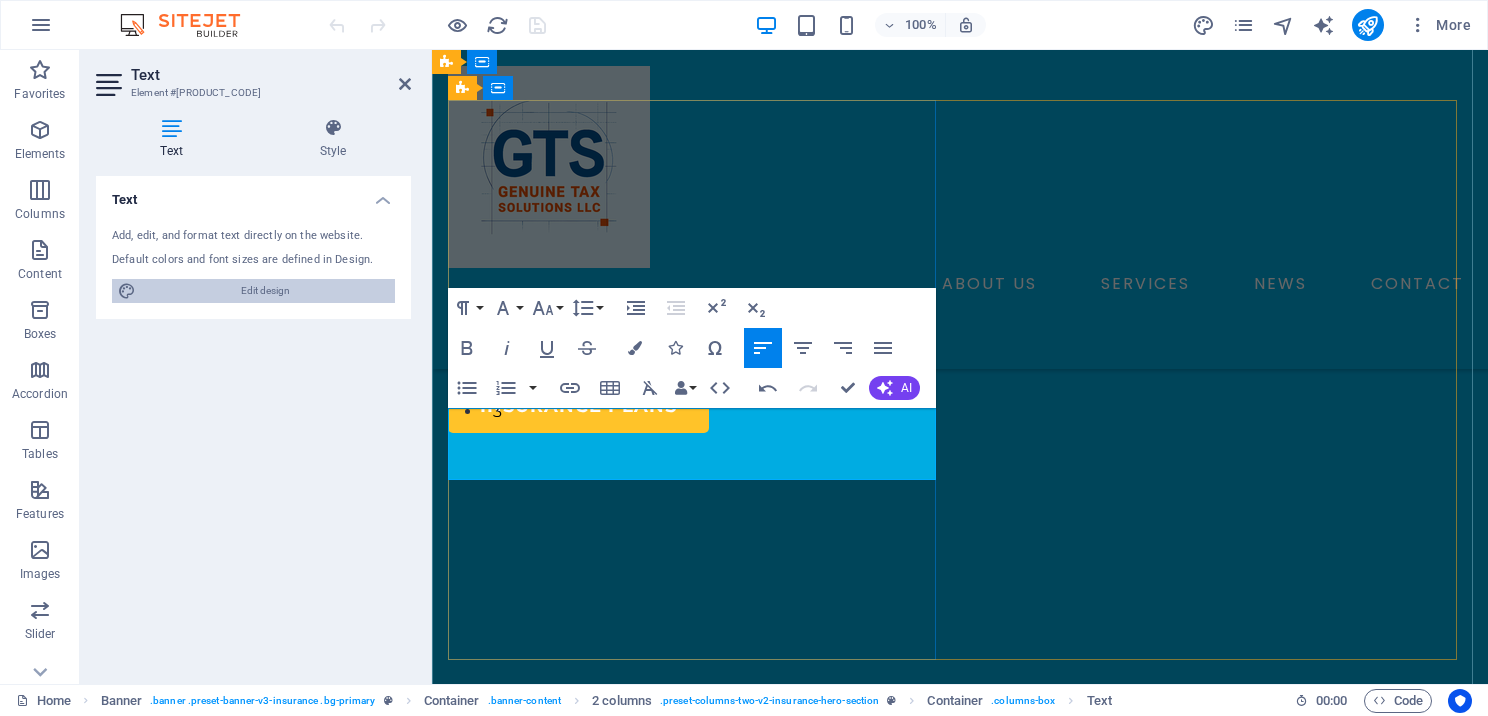 scroll, scrollTop: 288, scrollLeft: 0, axis: vertical 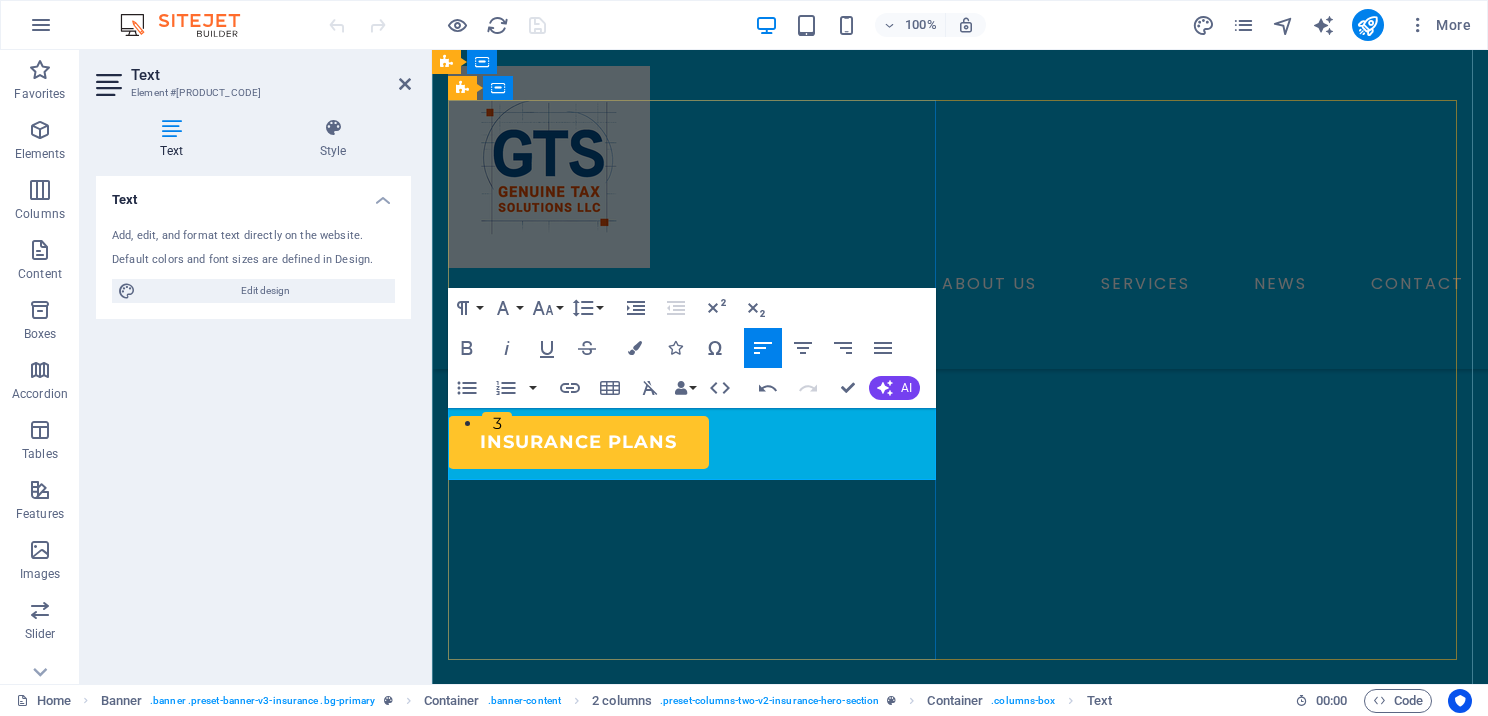 drag, startPoint x: 552, startPoint y: 428, endPoint x: 479, endPoint y: 414, distance: 74.330345 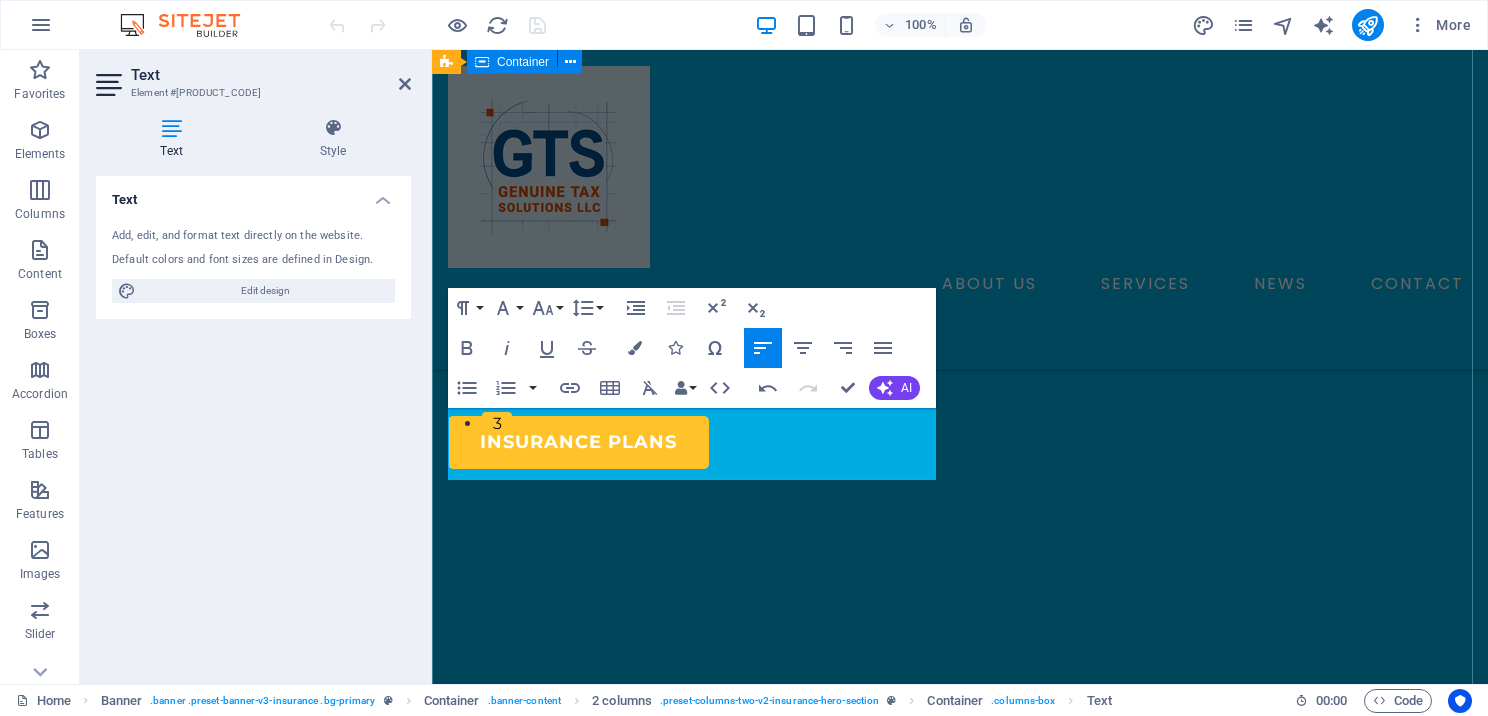 drag, startPoint x: 524, startPoint y: 467, endPoint x: 440, endPoint y: 405, distance: 104.40307 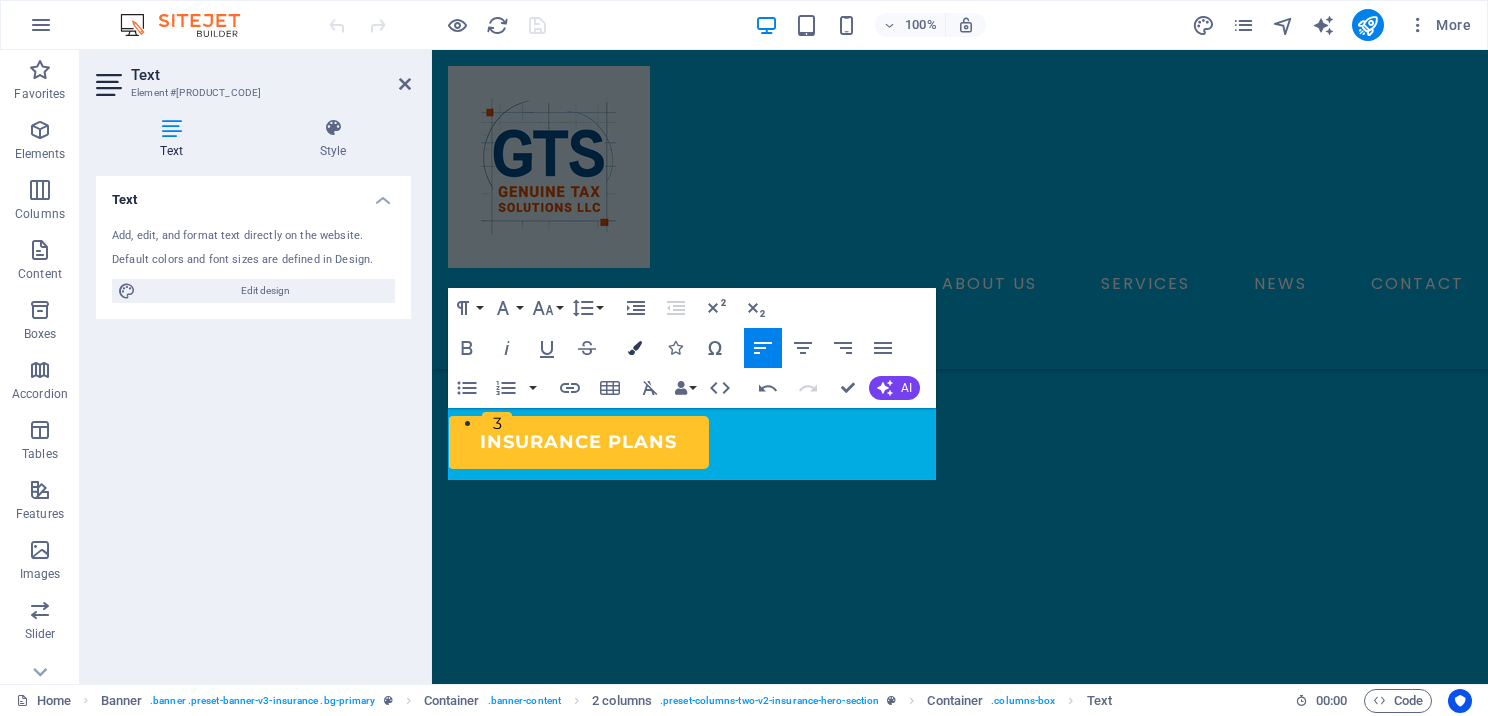 click at bounding box center (635, 348) 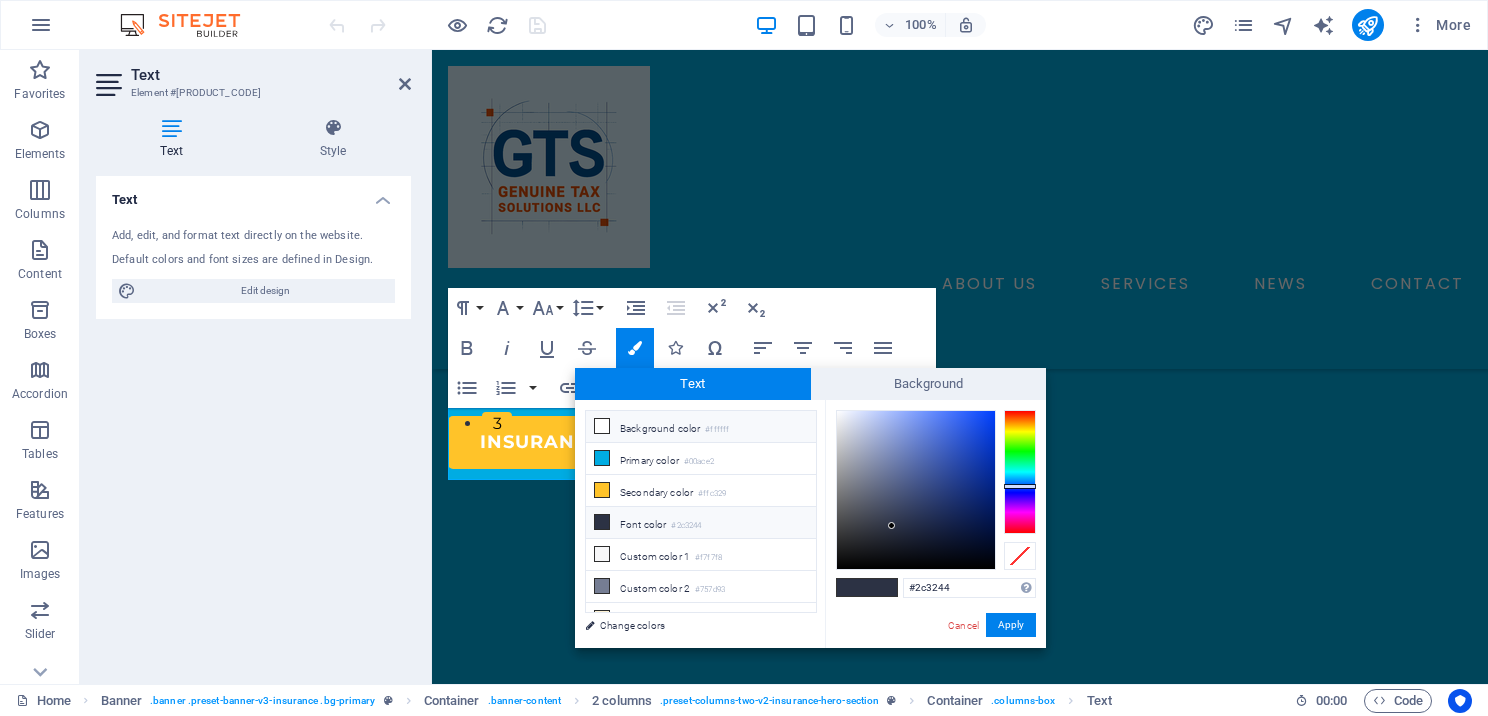click at bounding box center (602, 426) 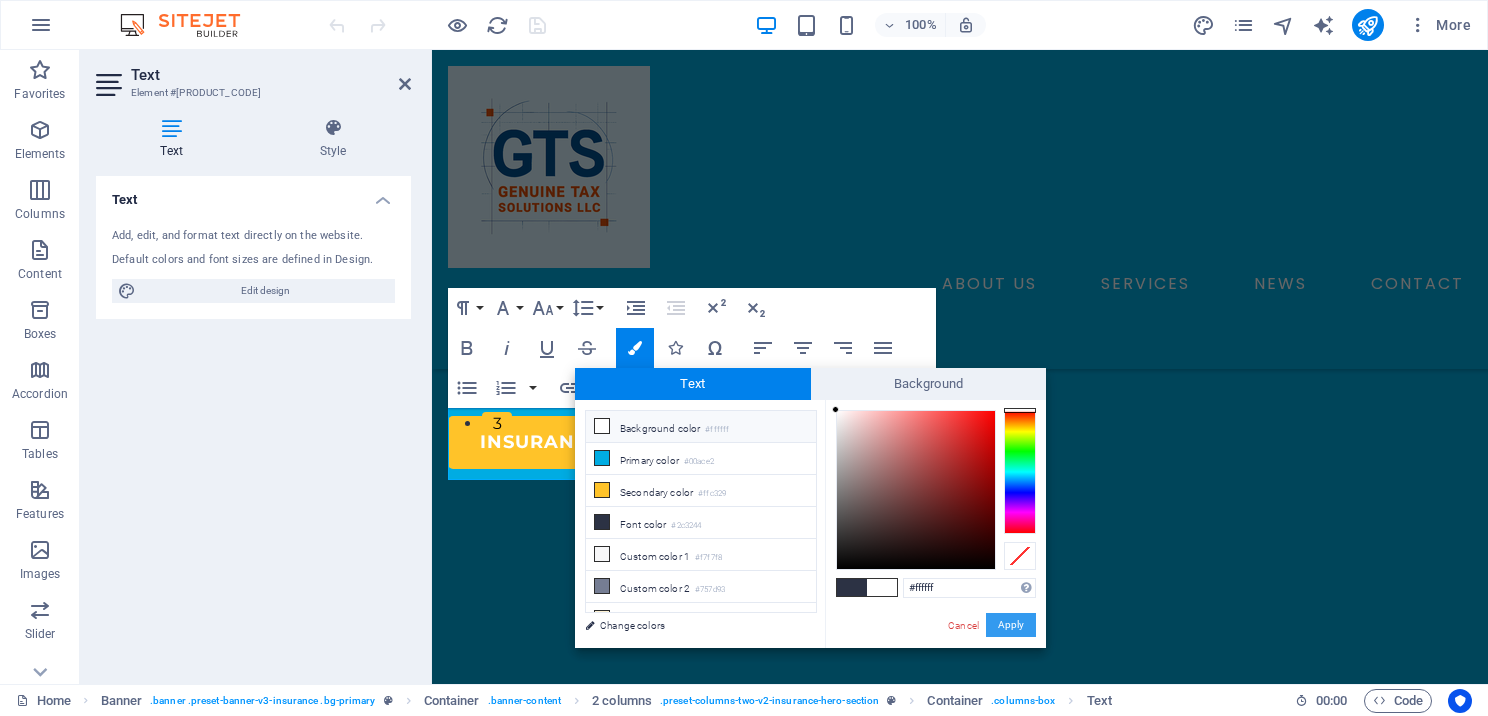 click on "Apply" at bounding box center (1011, 625) 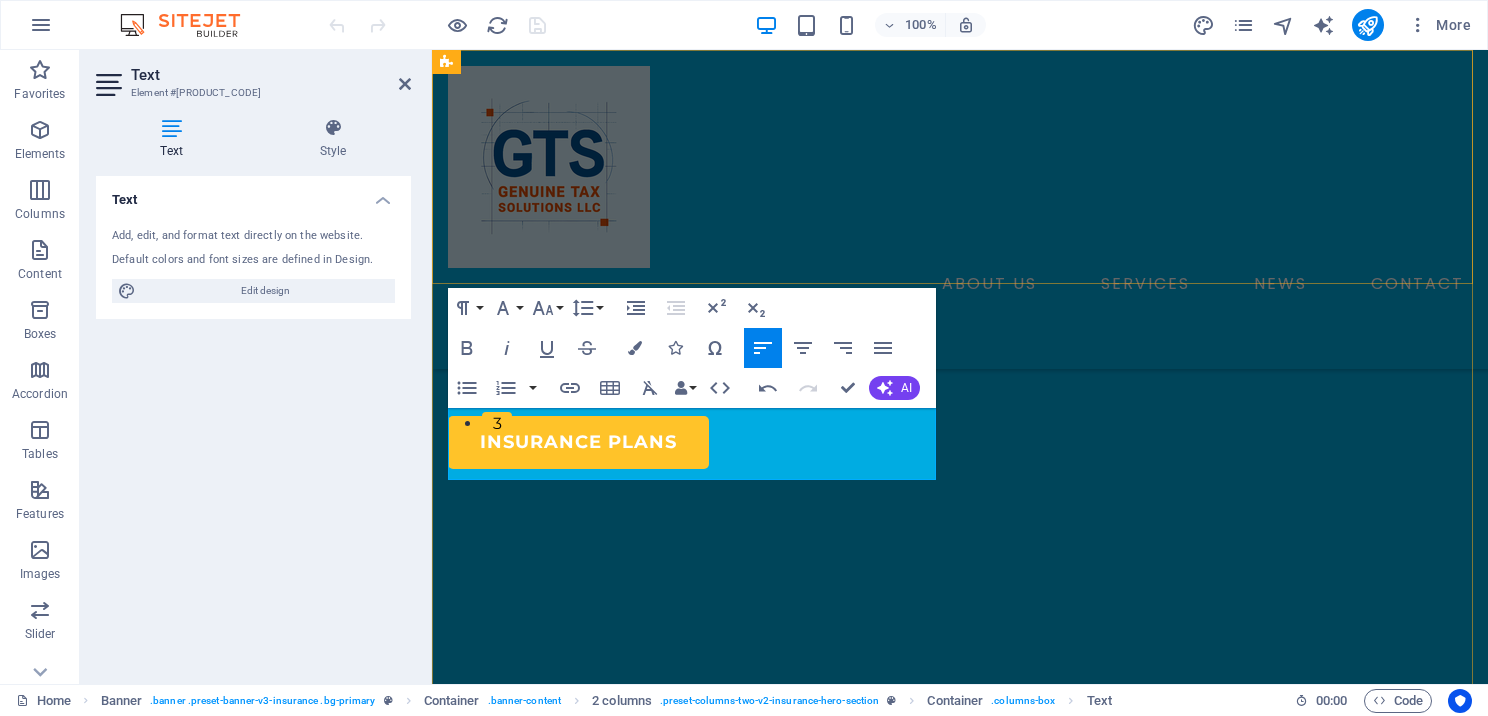 click on "ABOUT US SERVICES NEWS CONTACT BOOK A CALL" at bounding box center [960, 209] 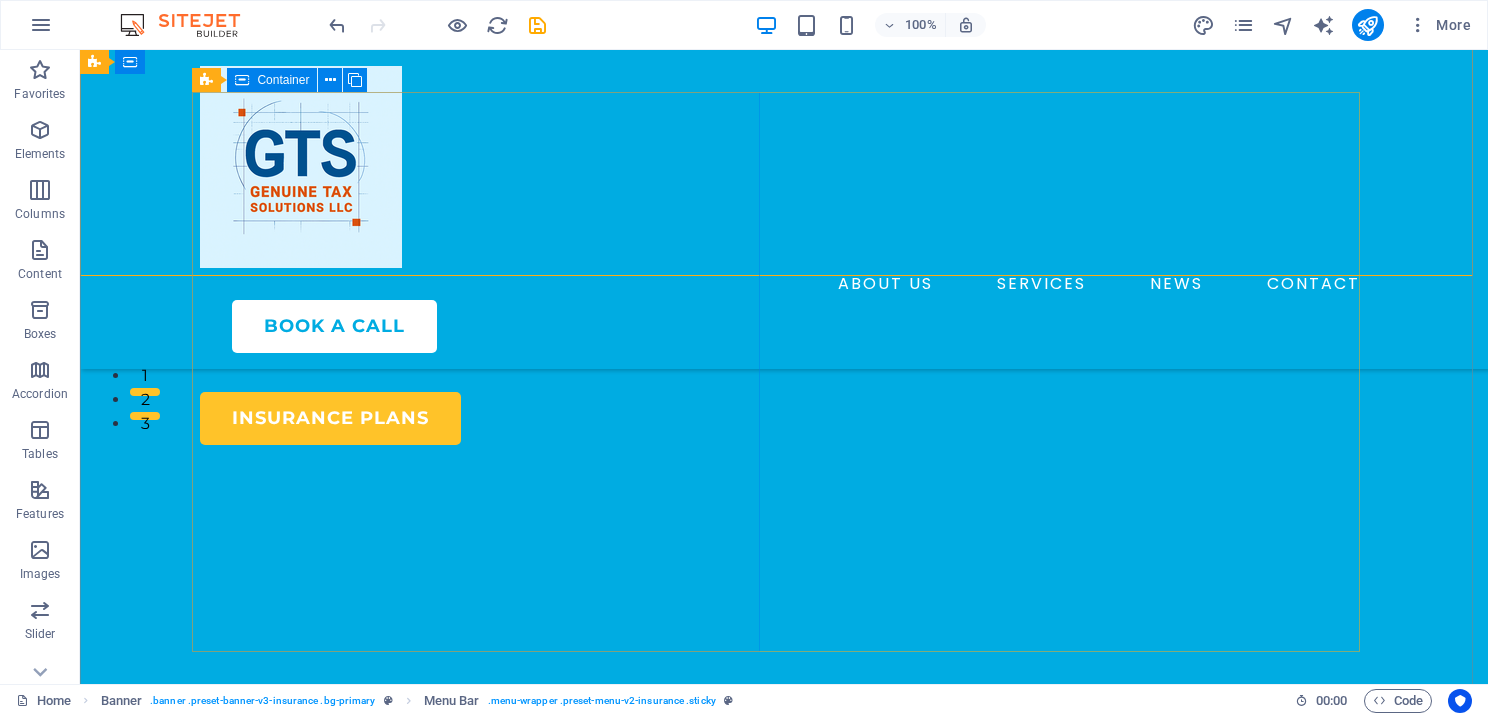 scroll, scrollTop: 388, scrollLeft: 0, axis: vertical 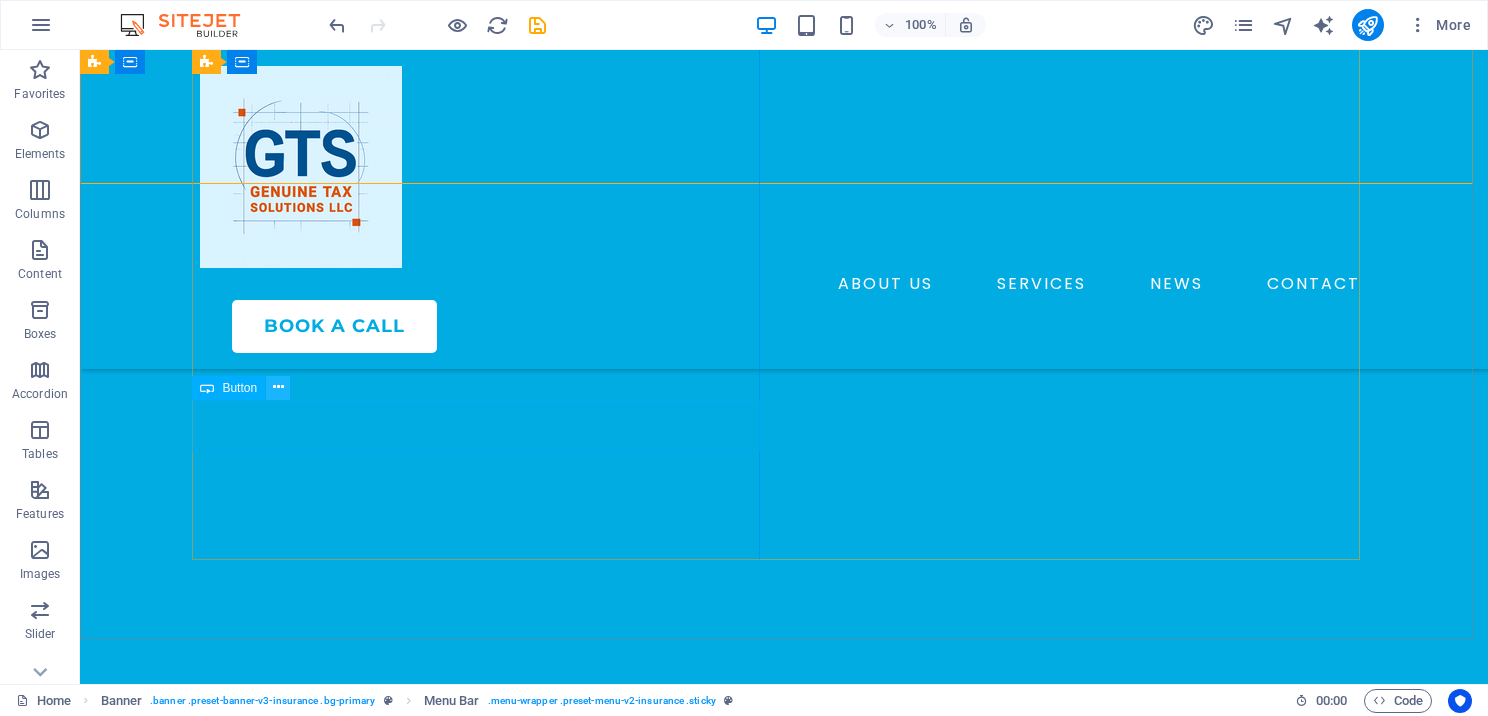 click at bounding box center (278, 387) 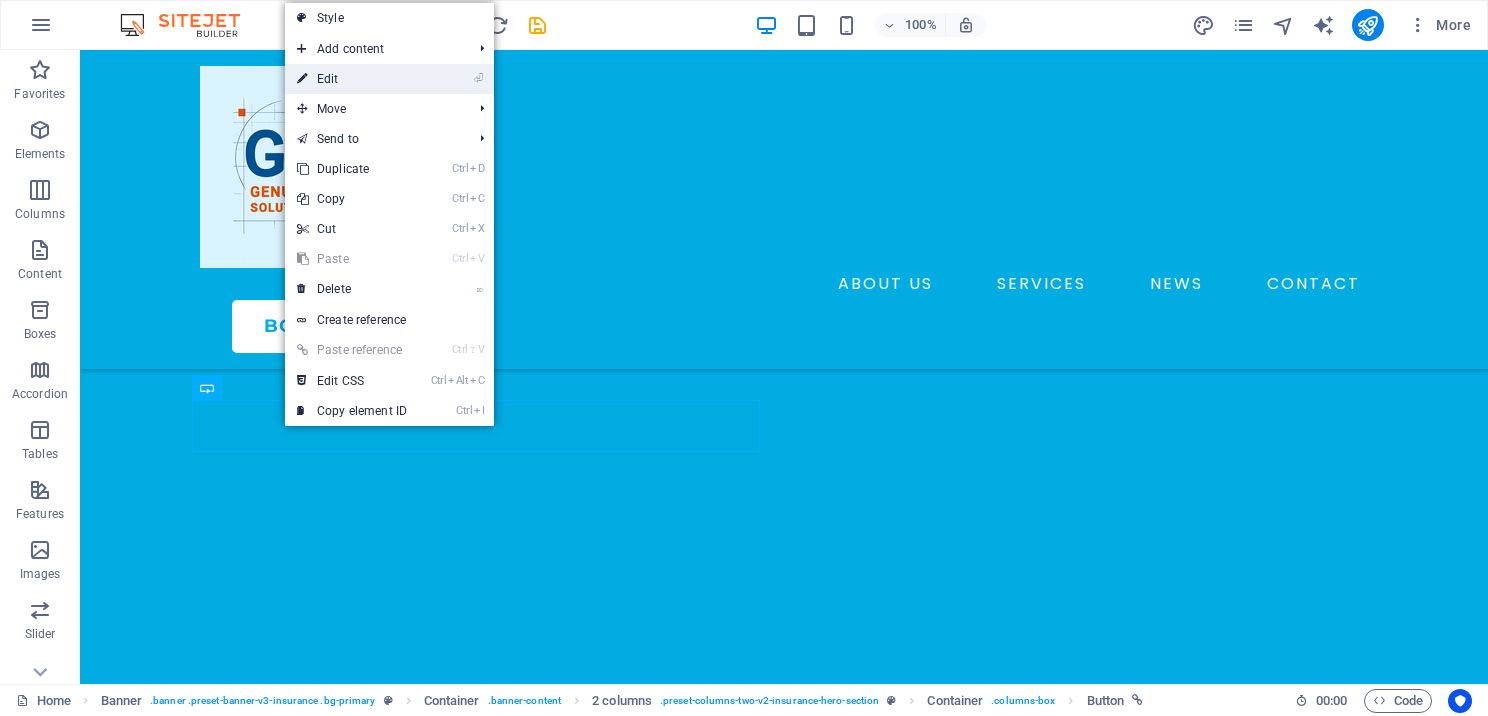 click on "⏎  Edit" at bounding box center [352, 79] 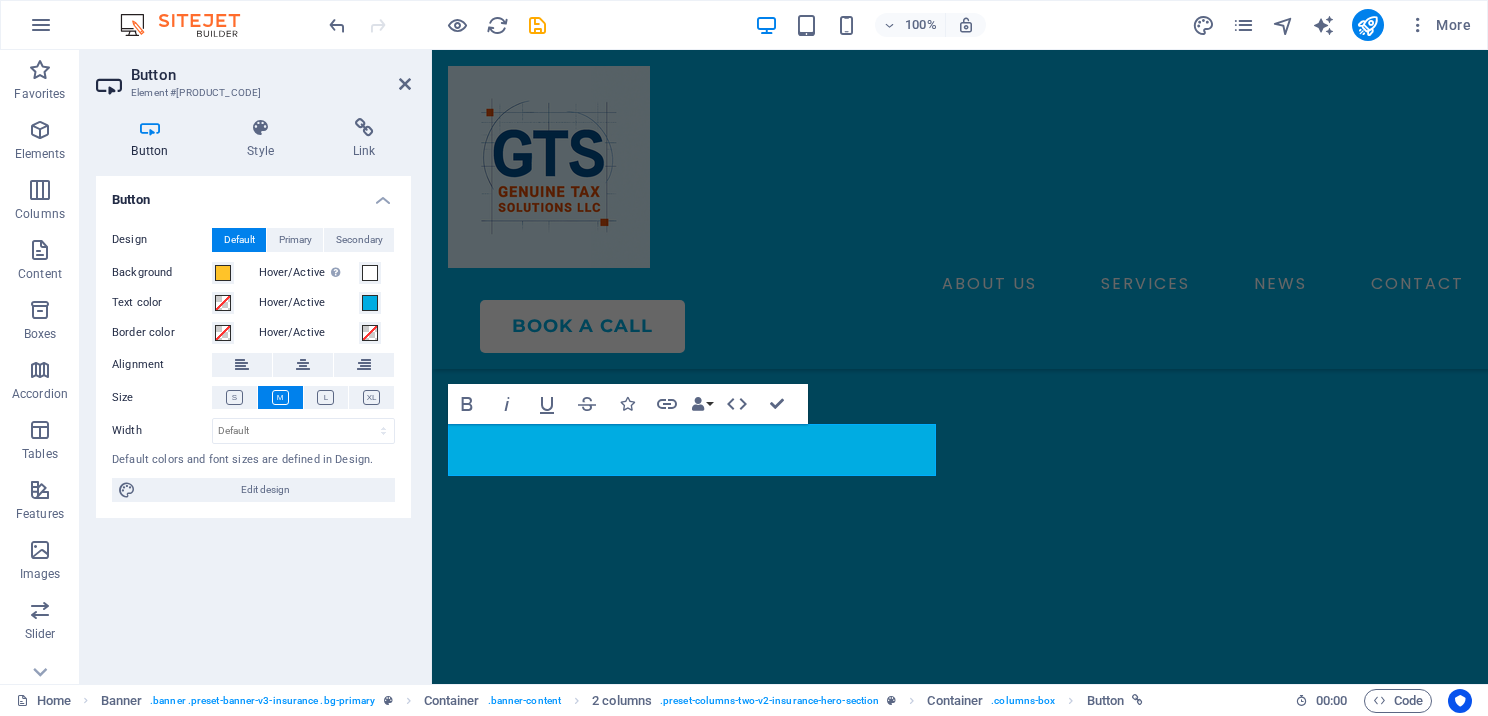 scroll, scrollTop: 376, scrollLeft: 0, axis: vertical 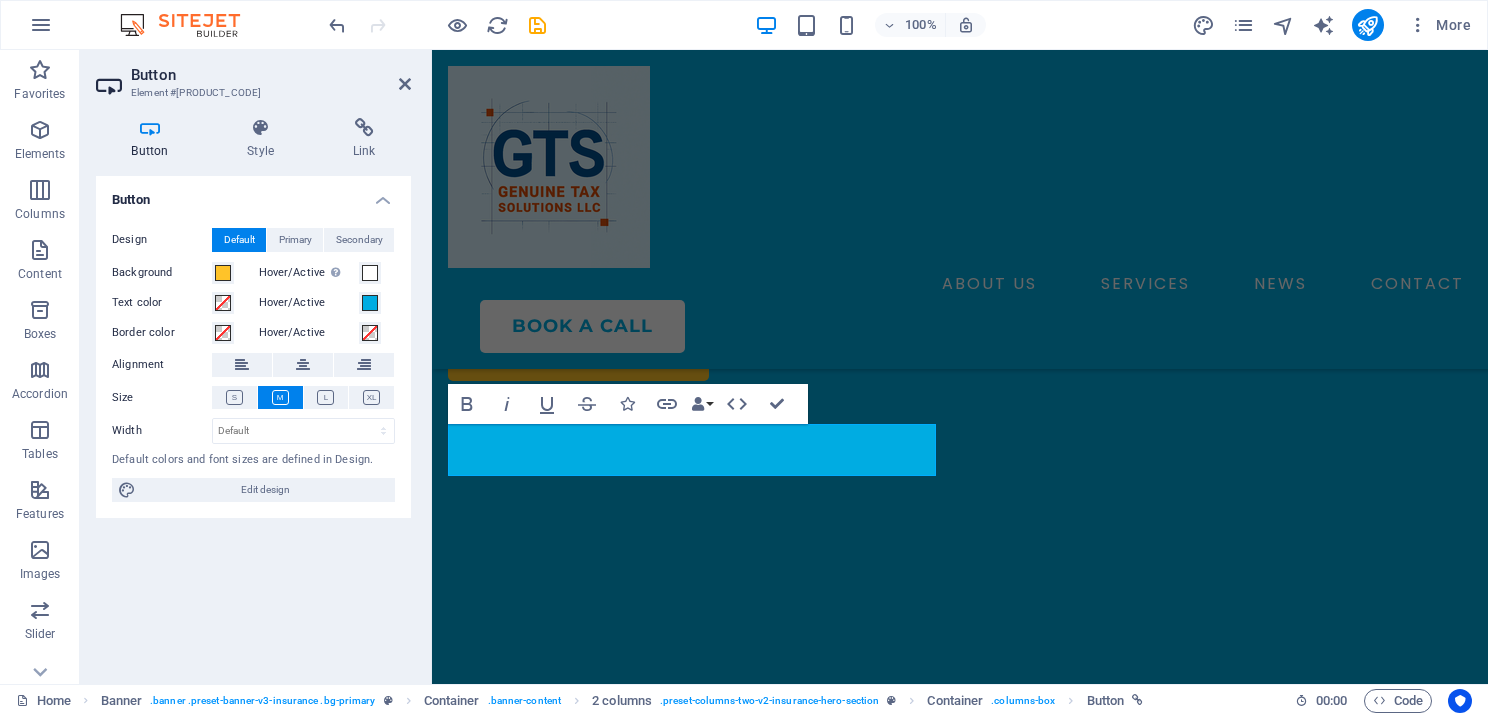 type 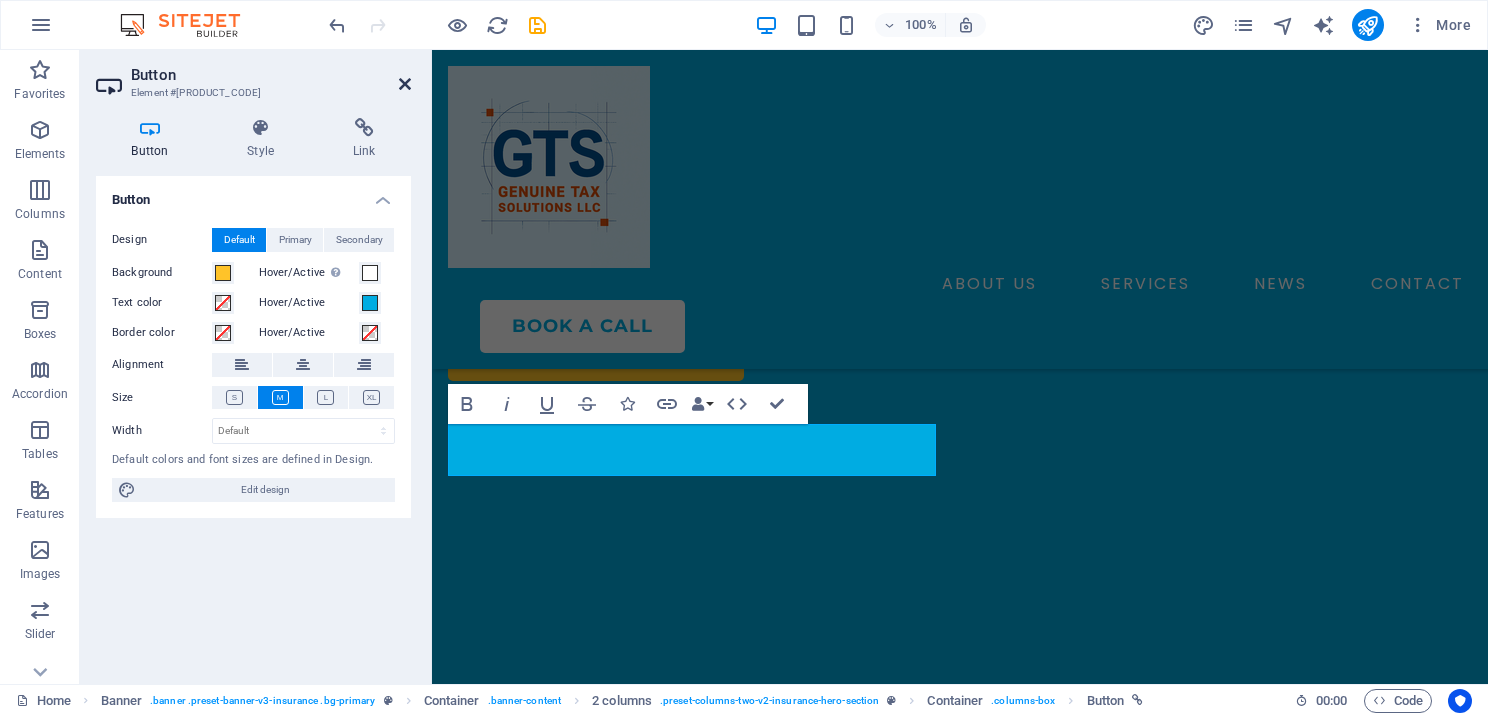click at bounding box center (405, 84) 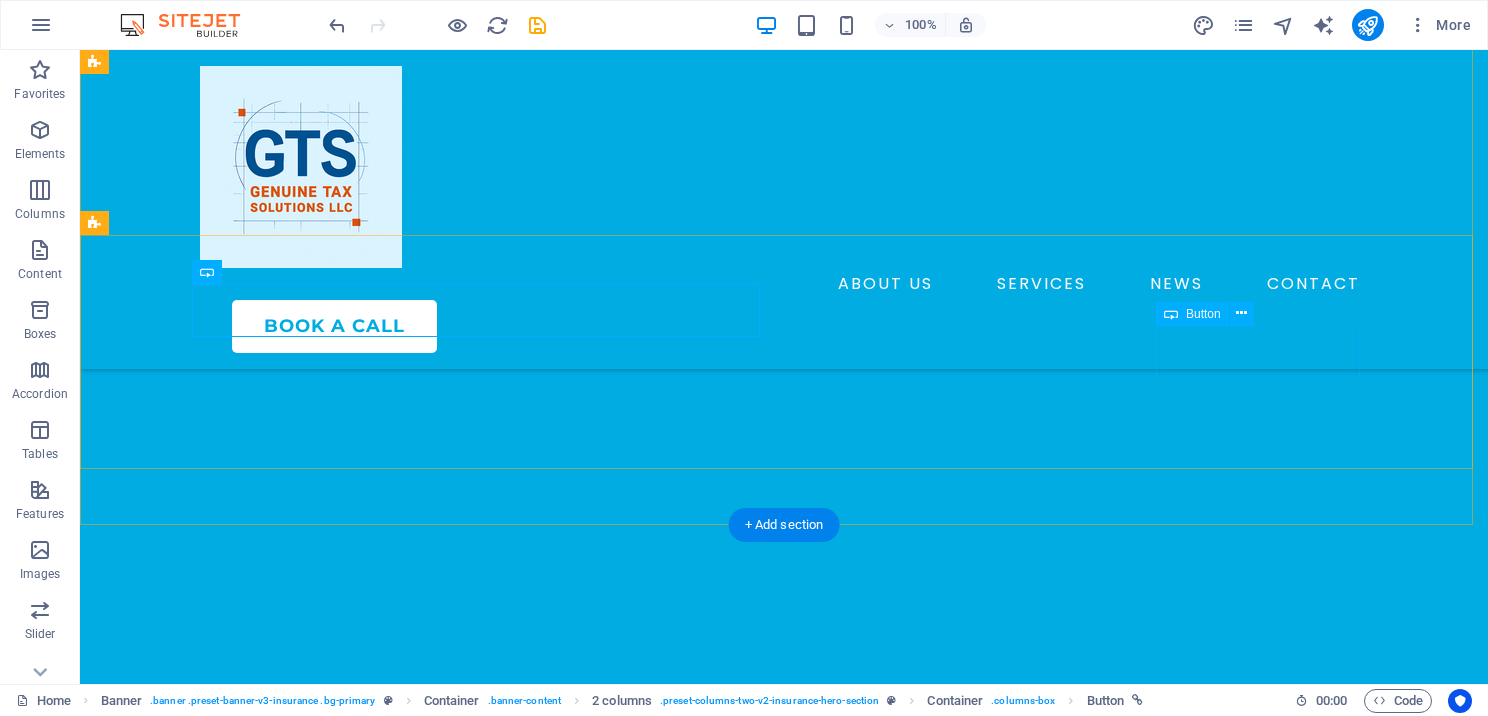 scroll, scrollTop: 288, scrollLeft: 0, axis: vertical 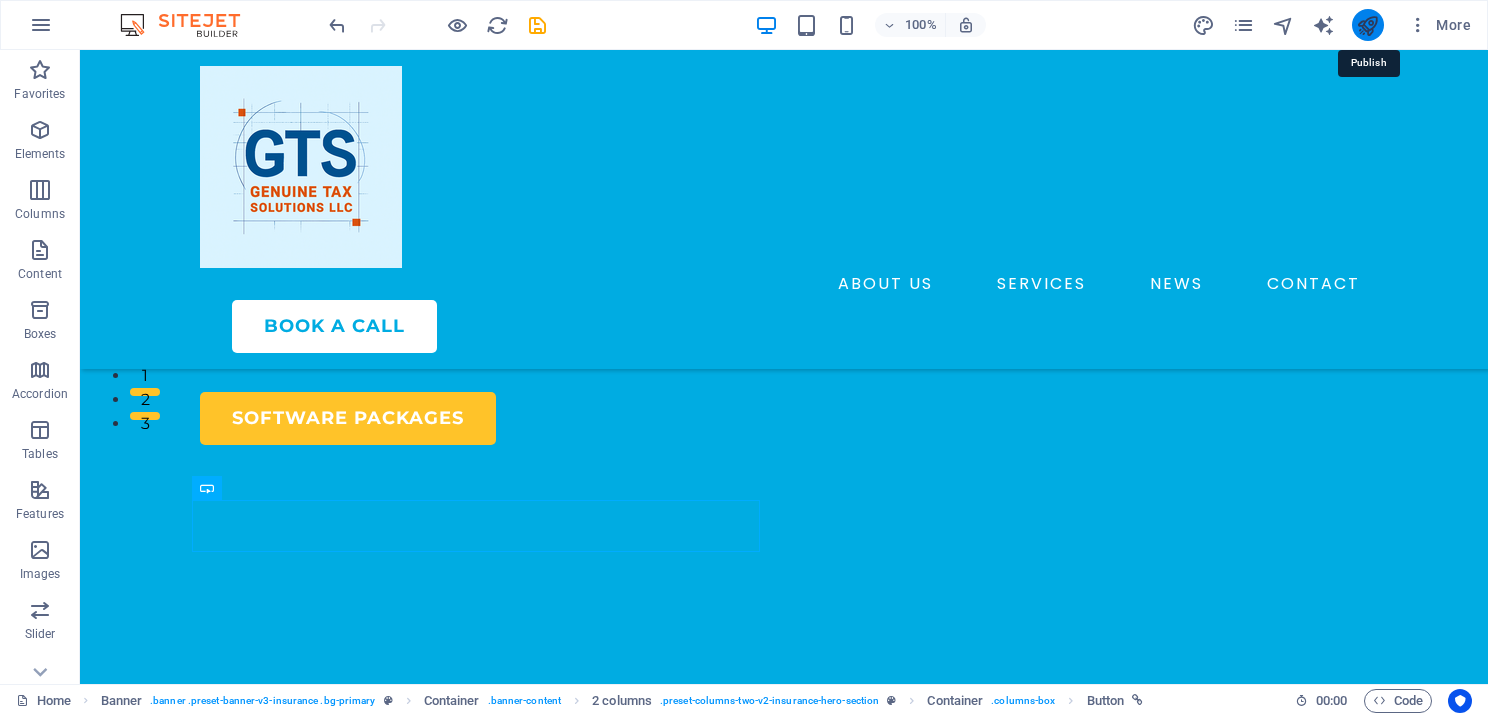 click at bounding box center (1367, 25) 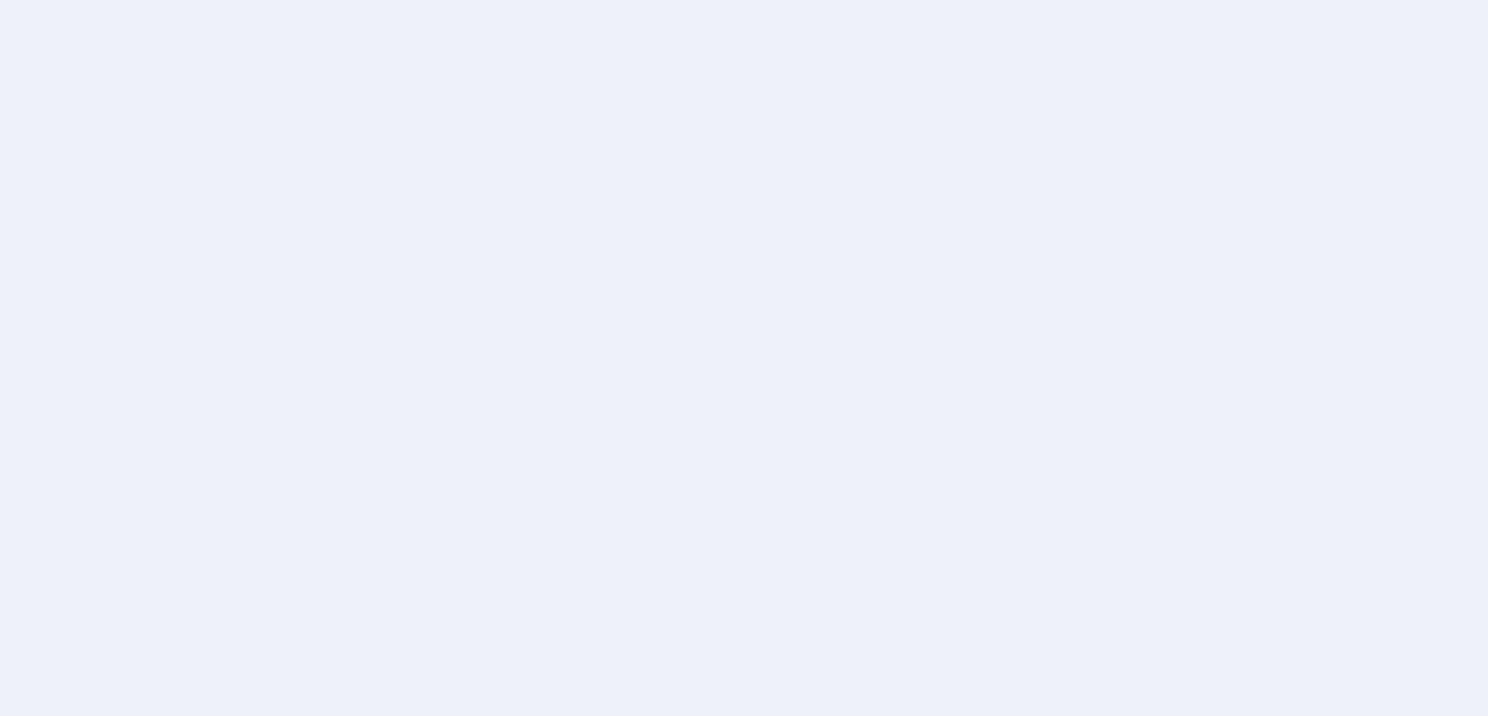 scroll, scrollTop: 0, scrollLeft: 0, axis: both 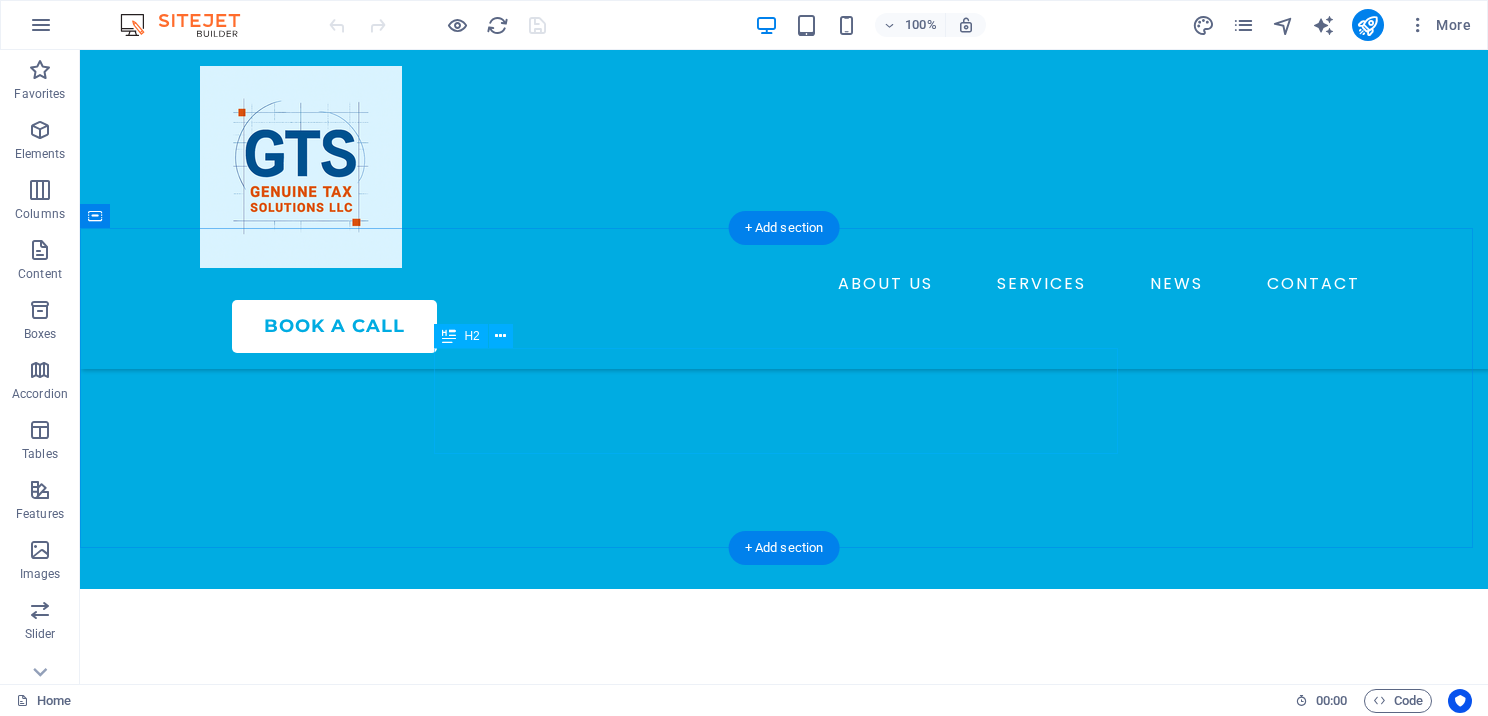 click on "Enjoy  Premium Discount  on the [FIRST] Year’s Premium" at bounding box center (784, 735) 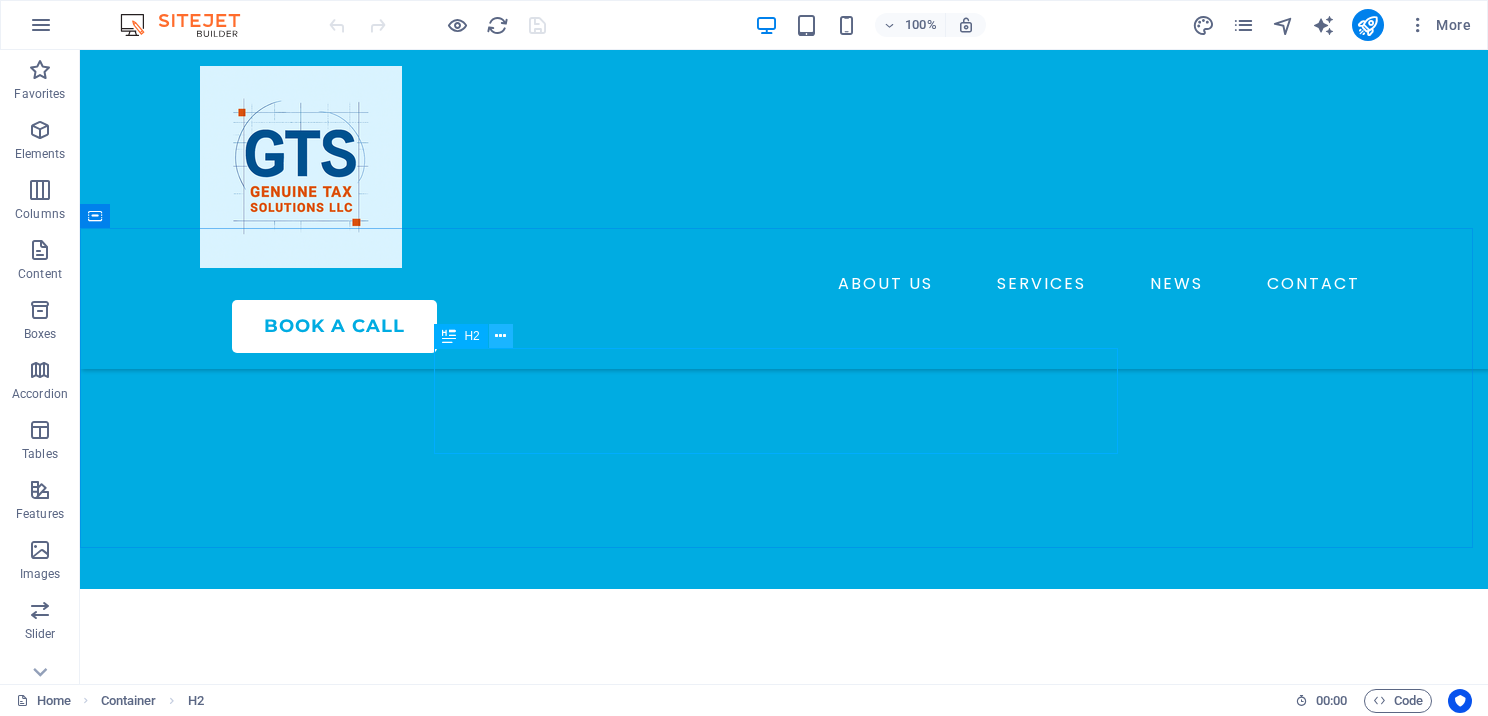 click at bounding box center [500, 336] 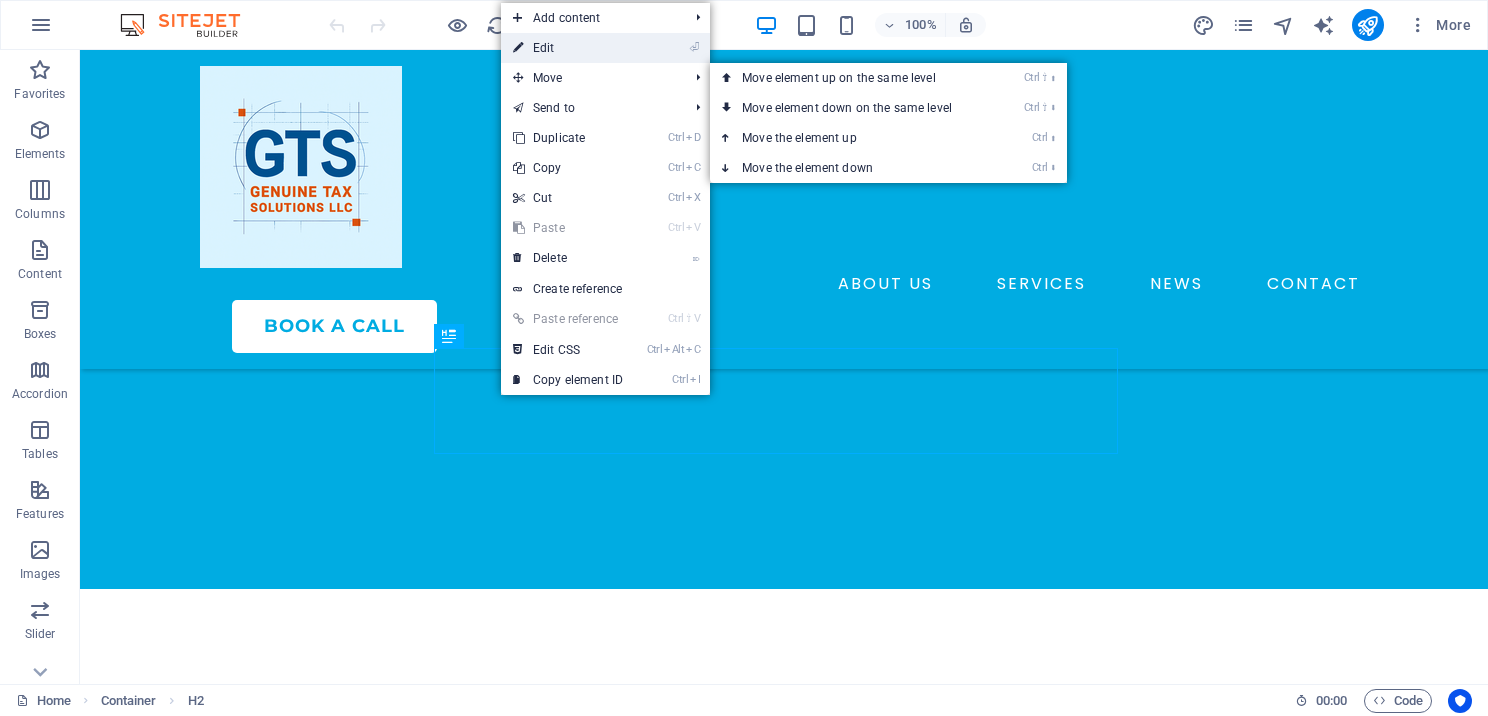 click on "⏎  Edit" at bounding box center [568, 48] 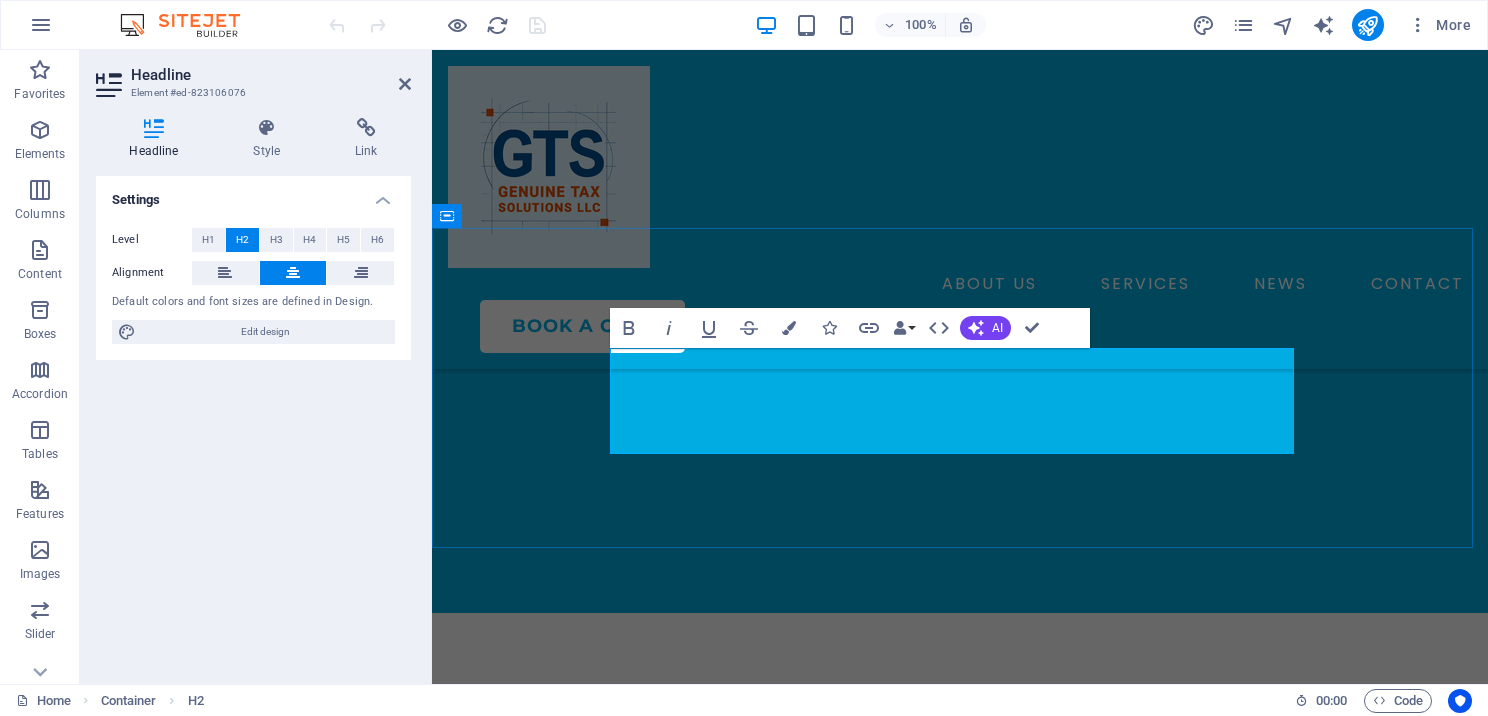 click on "Enjoy  Premium Discount  on the [FIRST] Year’s Premium" at bounding box center [960, 786] 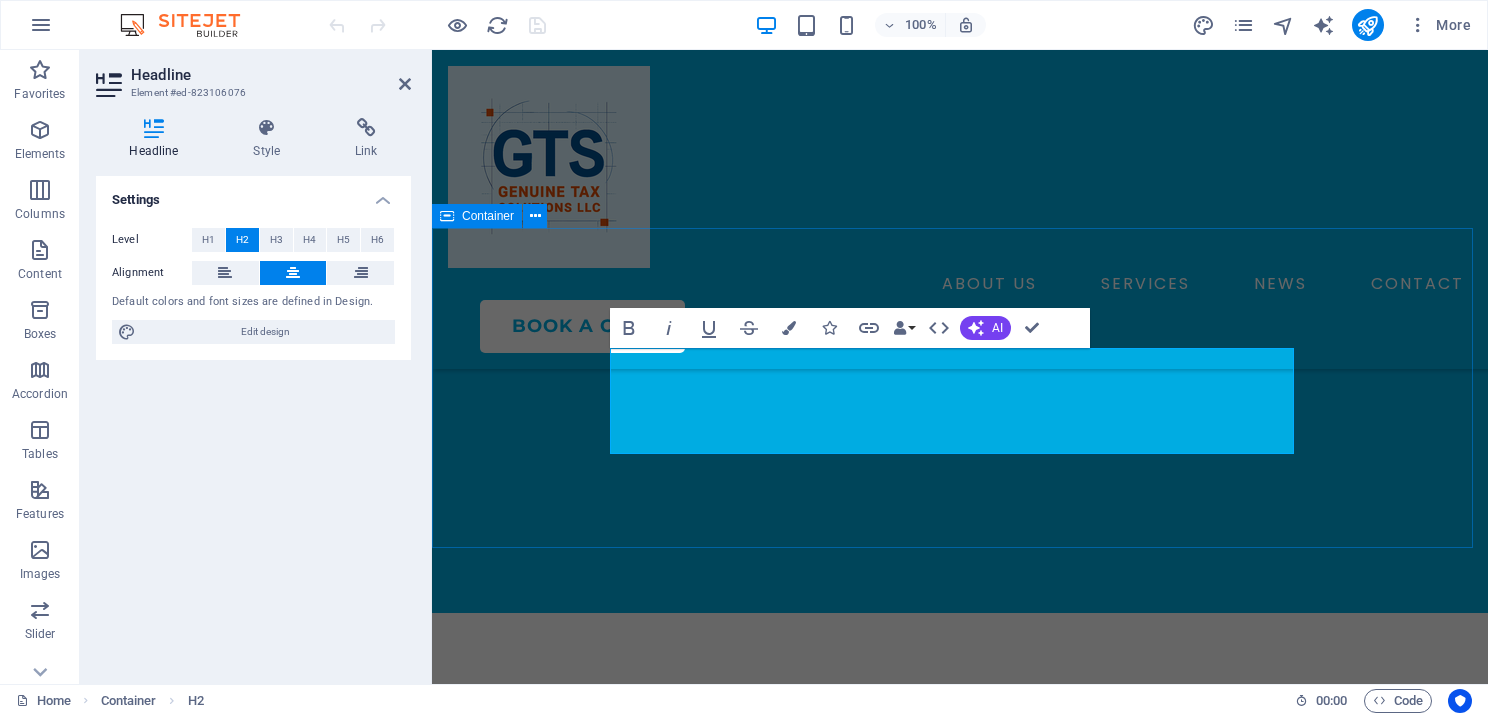 drag, startPoint x: 639, startPoint y: 376, endPoint x: 1290, endPoint y: 437, distance: 653.8517 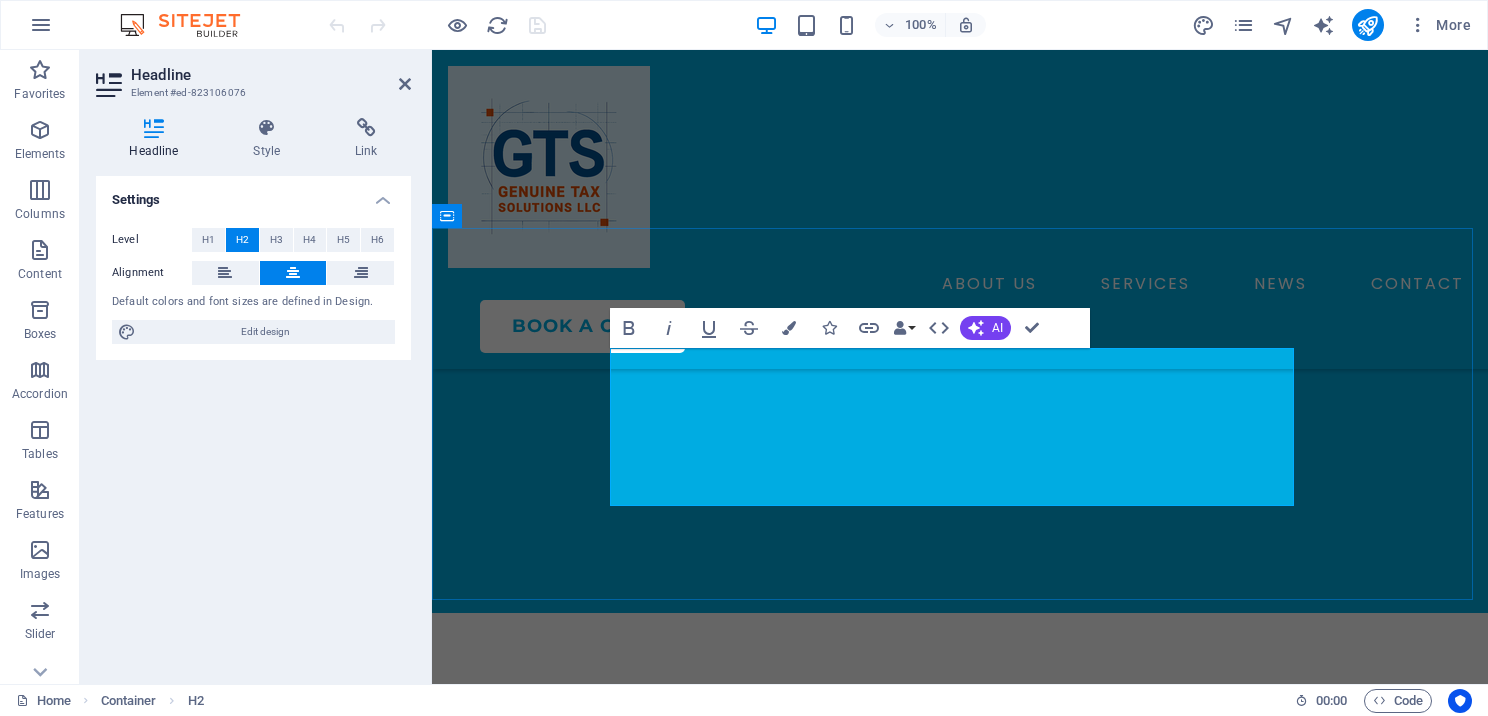 drag, startPoint x: 781, startPoint y: 378, endPoint x: 979, endPoint y: 375, distance: 198.02272 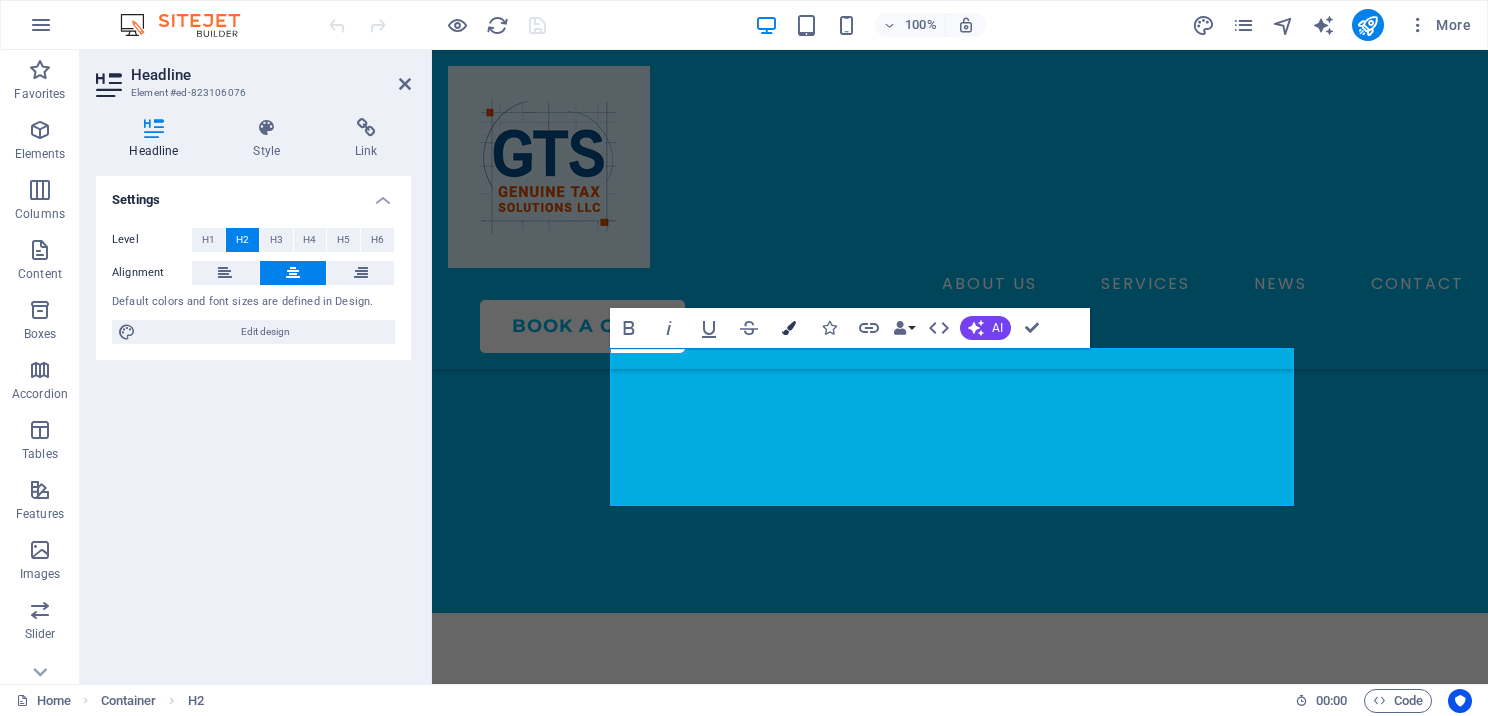 click on "Colors" at bounding box center (789, 328) 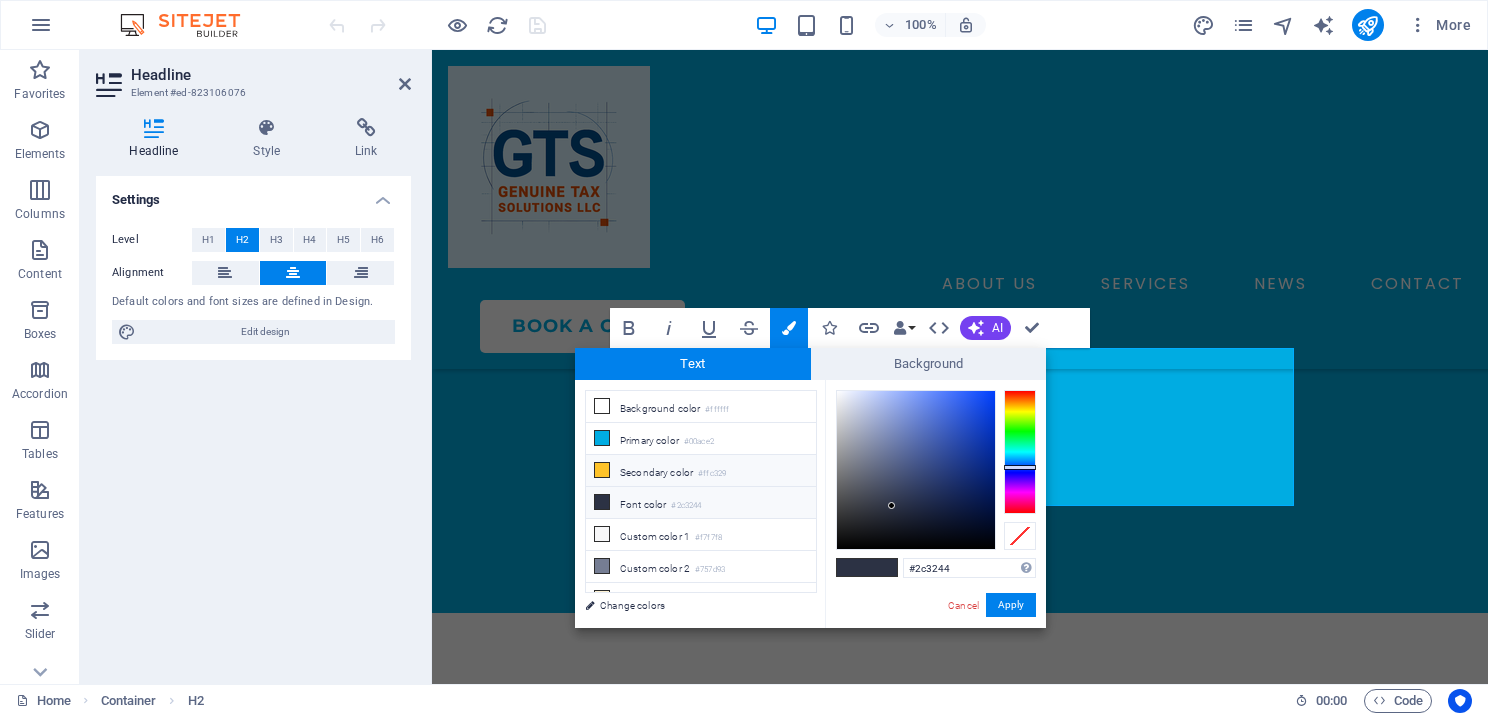 click at bounding box center (602, 470) 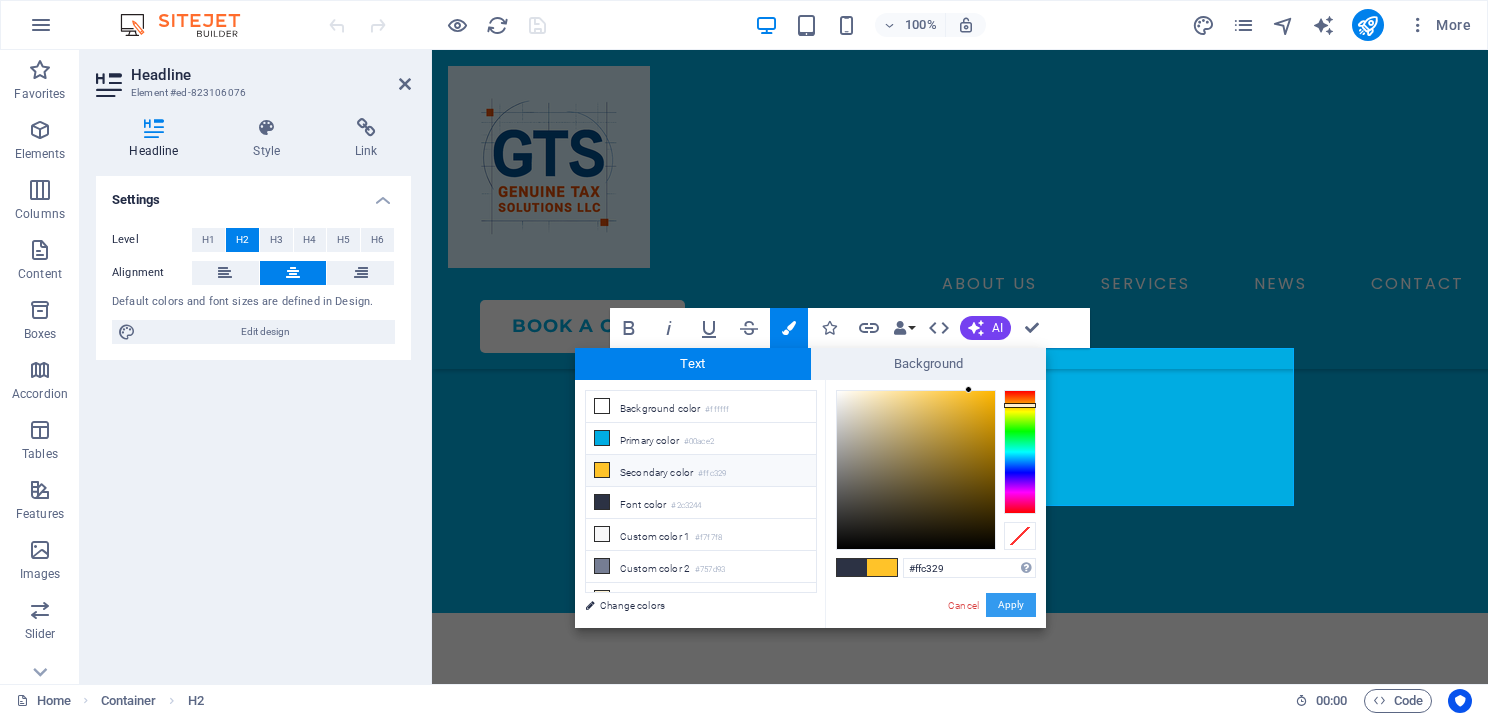 click on "Apply" at bounding box center (1011, 605) 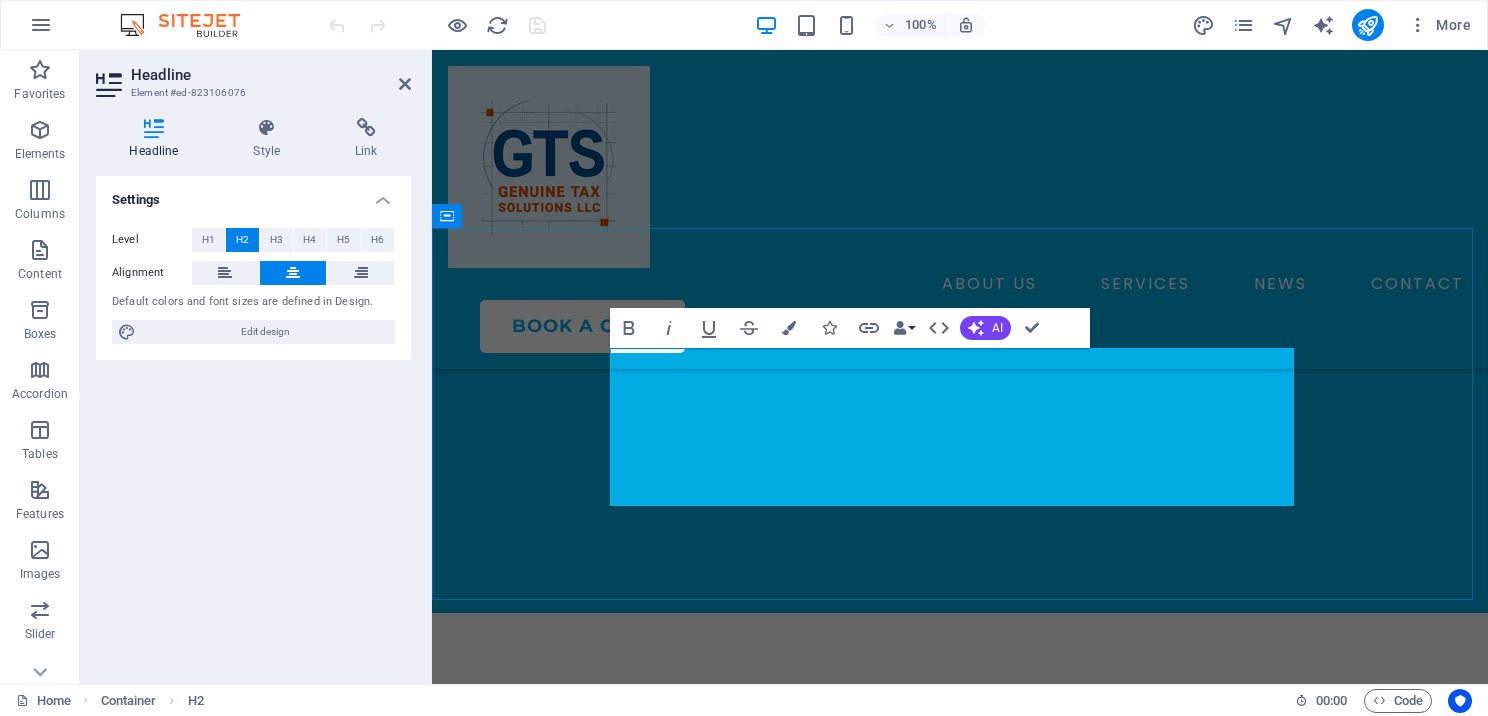 click on "Start  Your [FIRST]  Tax Season with Us and Enjoy a Welcome Discount!" at bounding box center (960, 786) 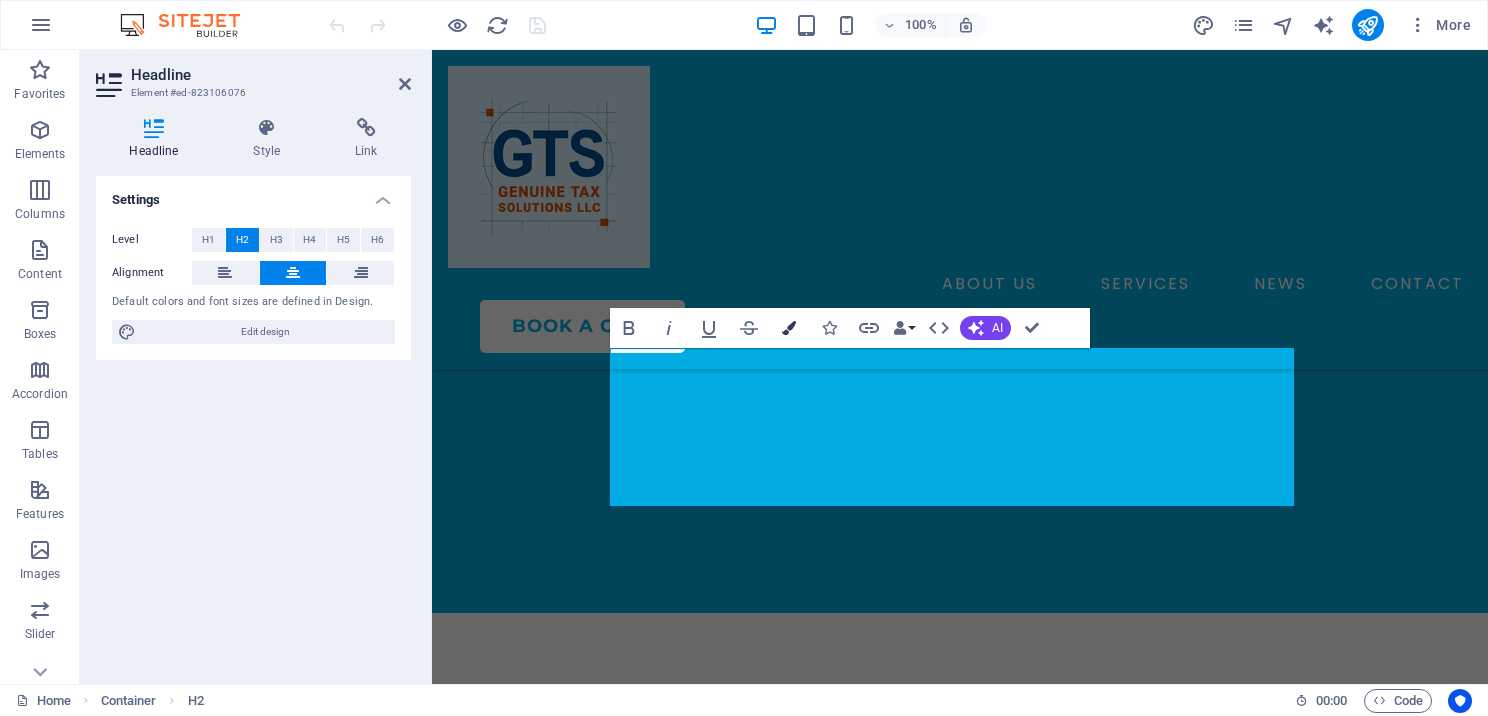 click at bounding box center (789, 328) 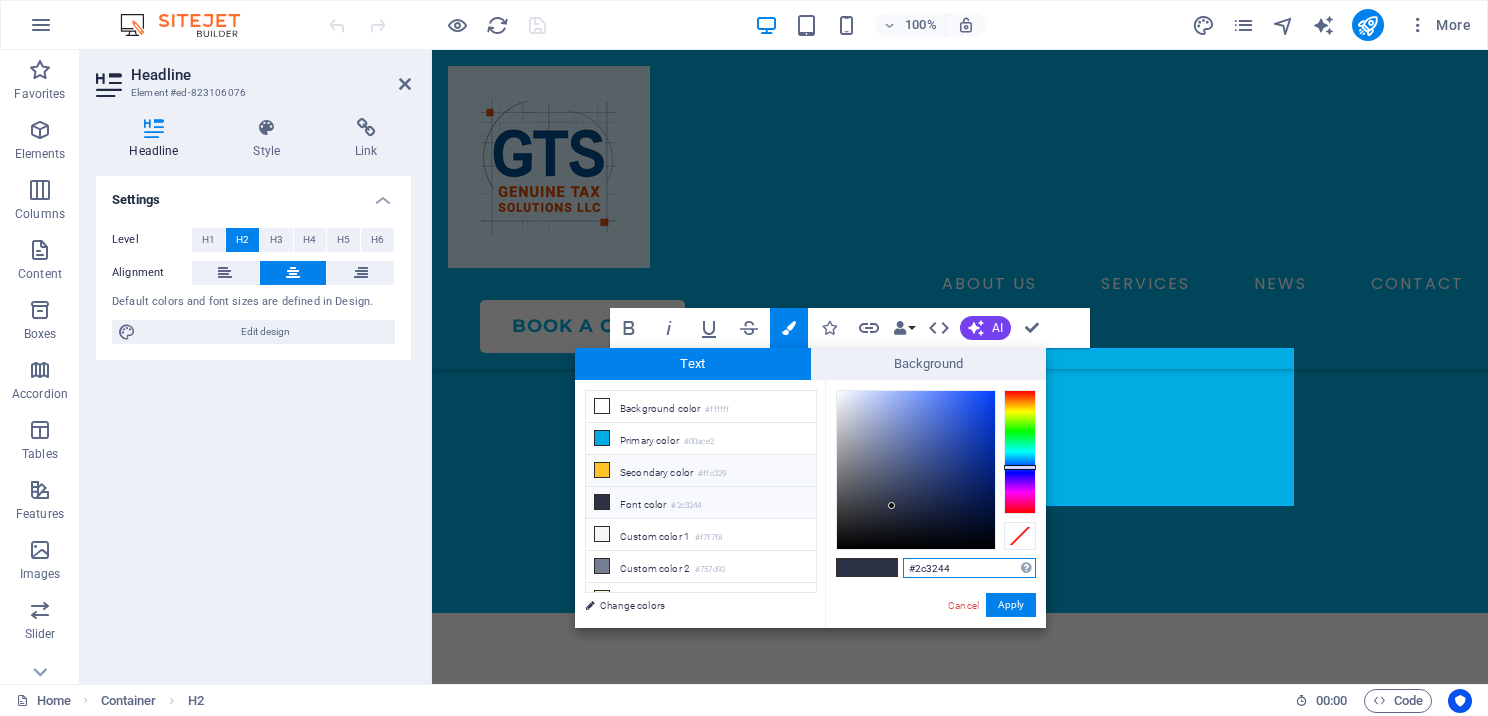 scroll, scrollTop: 44, scrollLeft: 0, axis: vertical 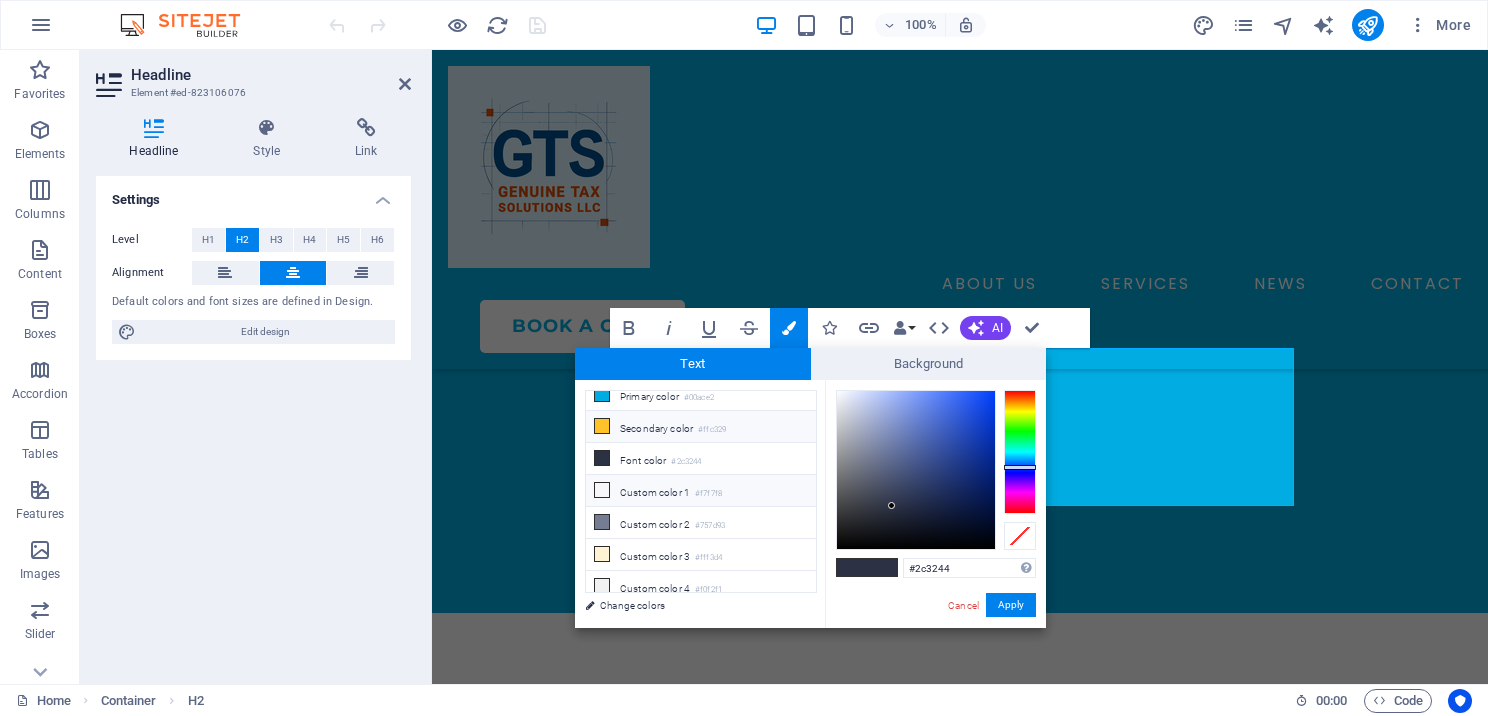 click at bounding box center (602, 490) 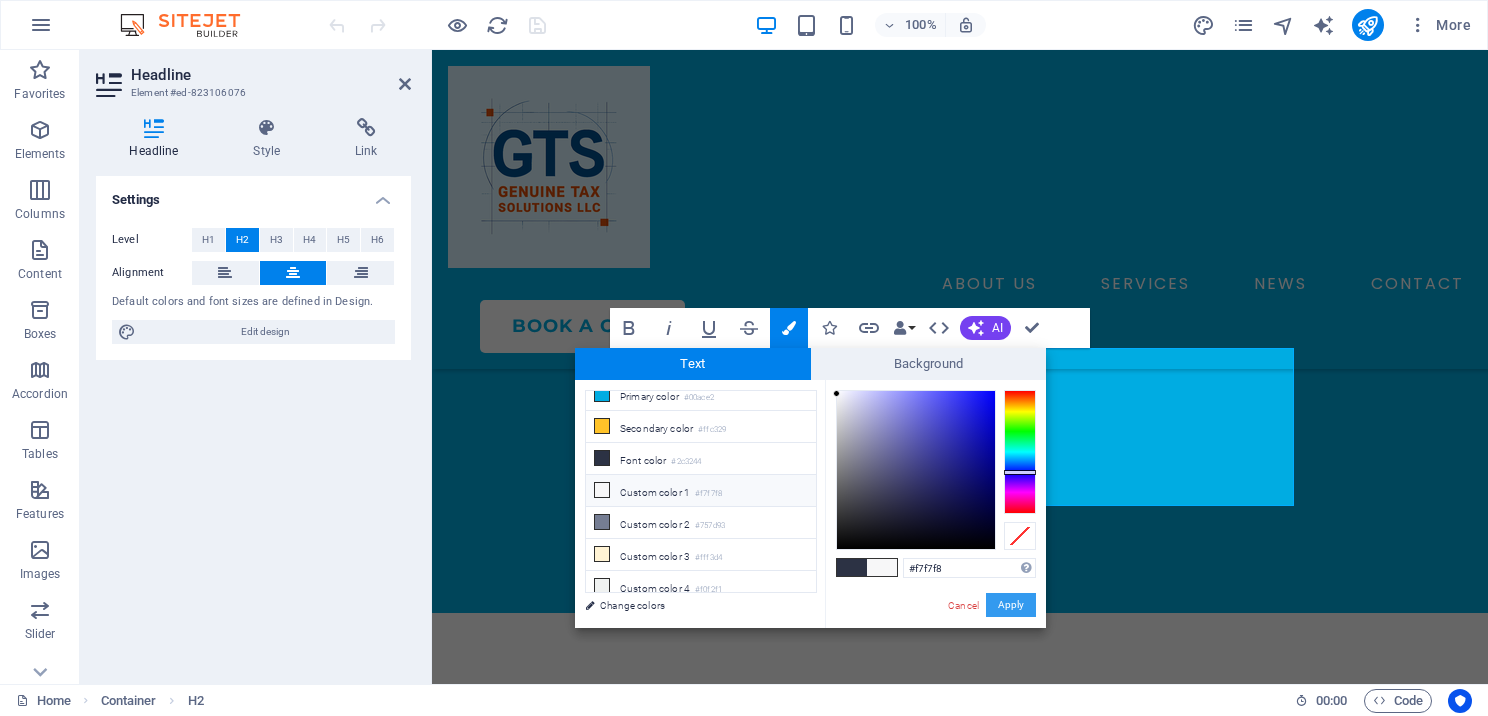 click on "Apply" at bounding box center [1011, 605] 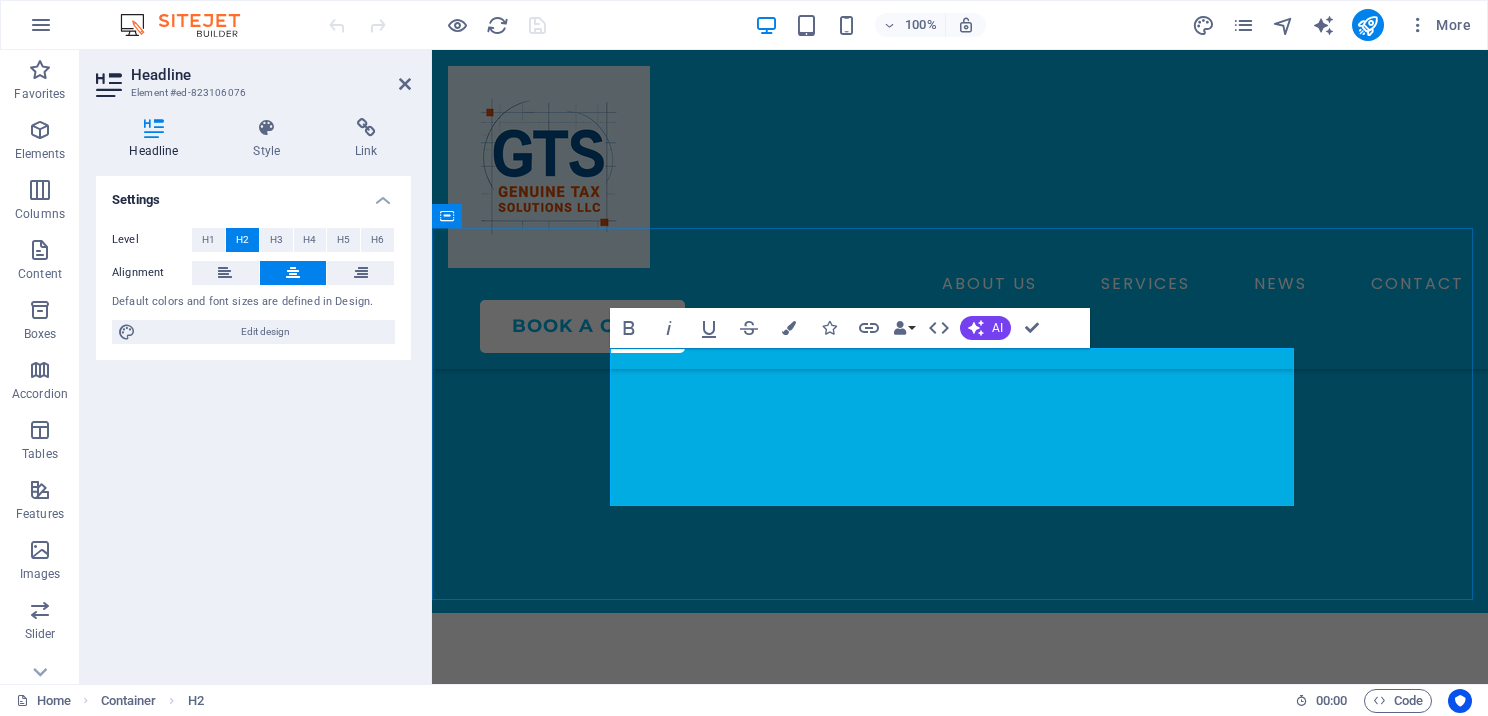 click on "Welcome Discount!" at bounding box center (960, 810) 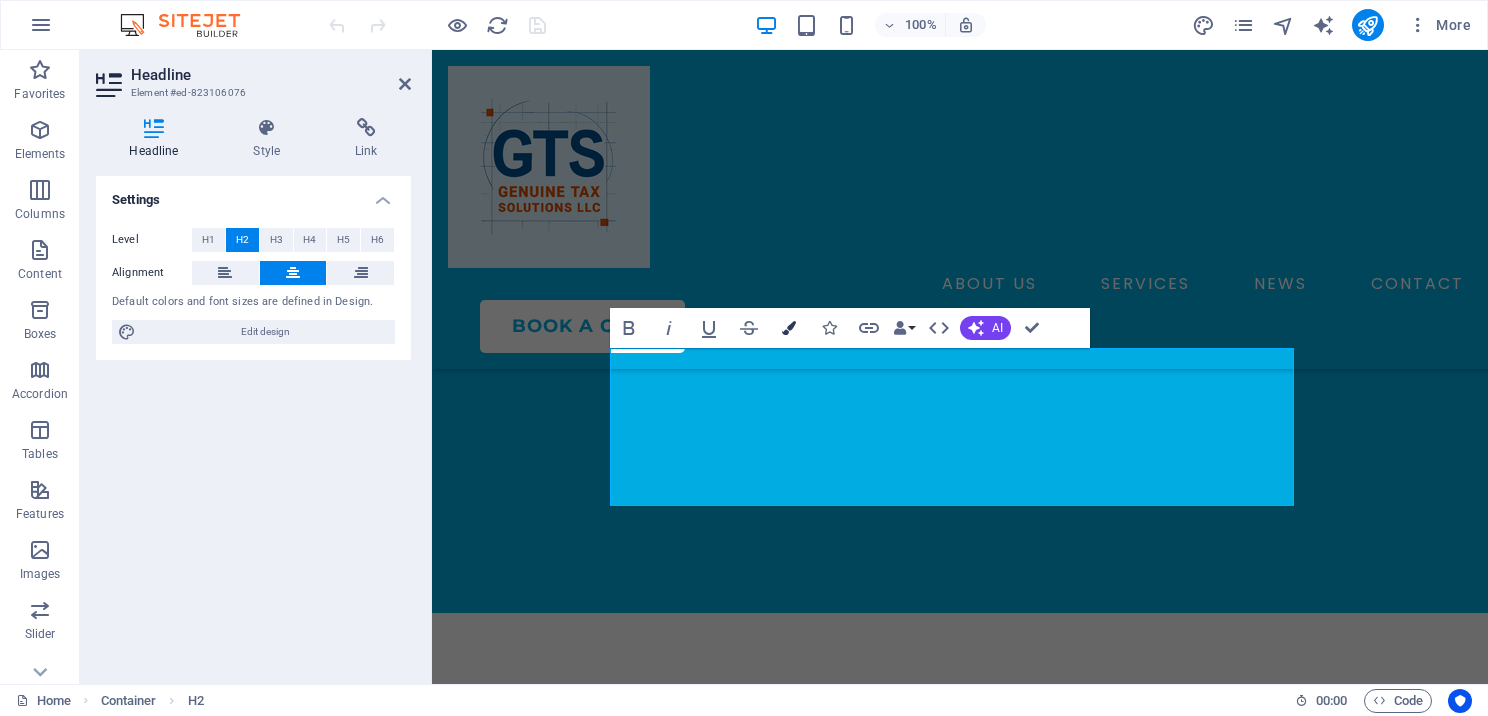 click on "Colors" at bounding box center [789, 328] 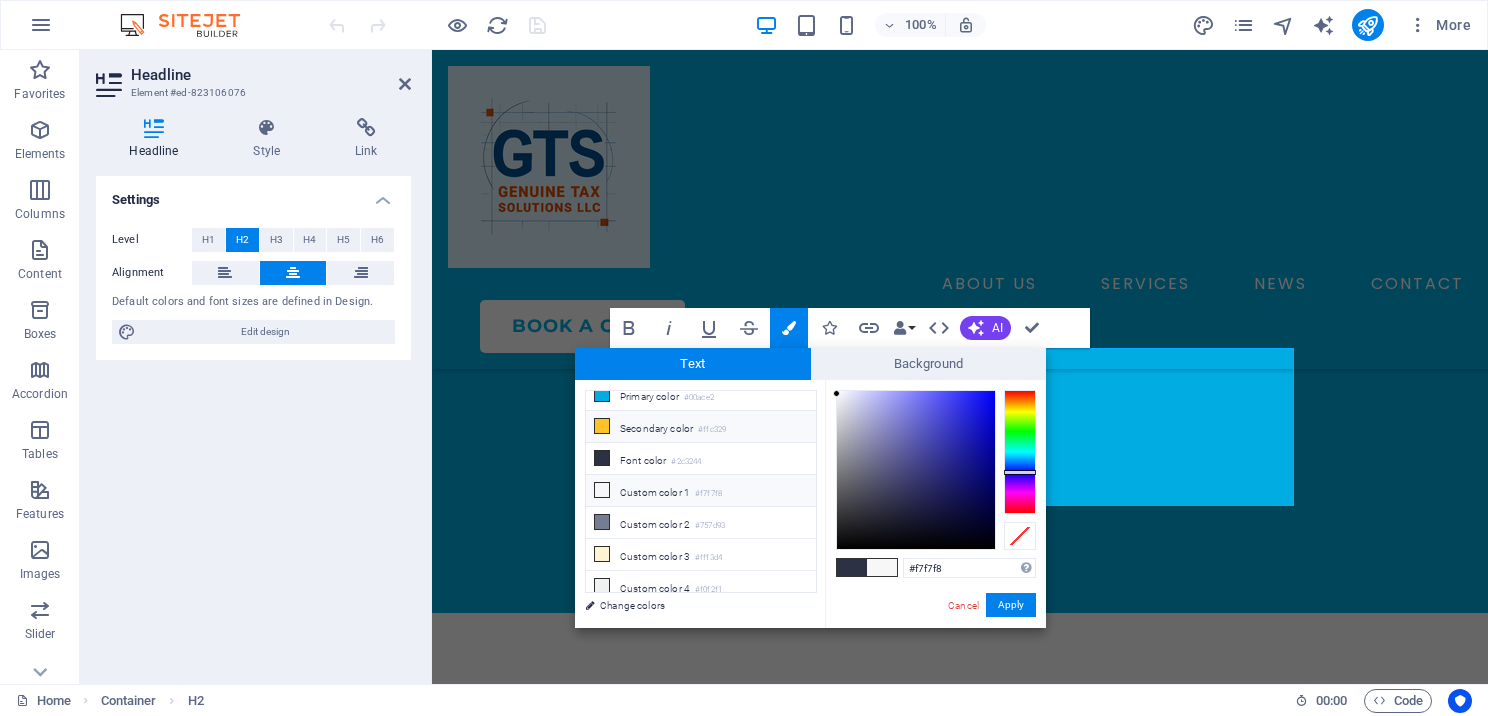 click at bounding box center [602, 426] 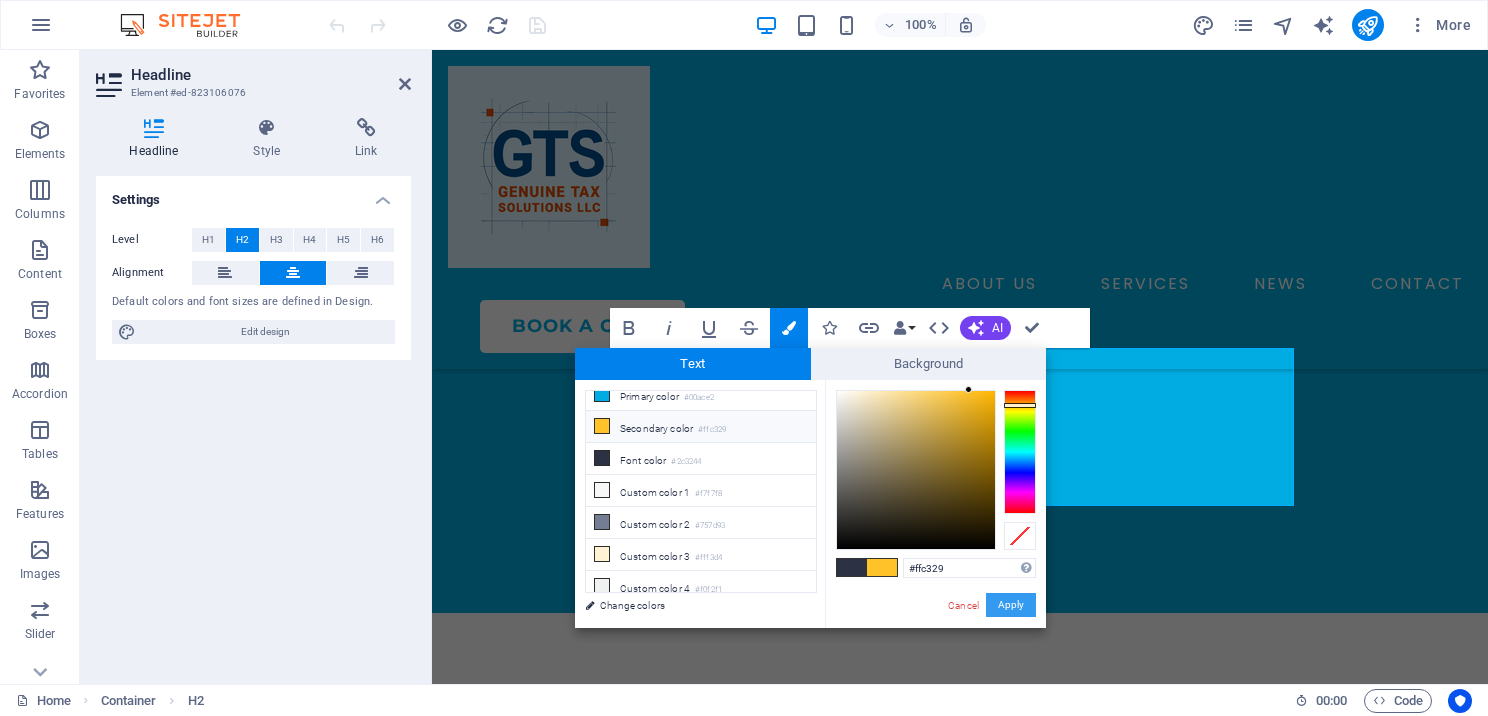 click on "Apply" at bounding box center [1011, 605] 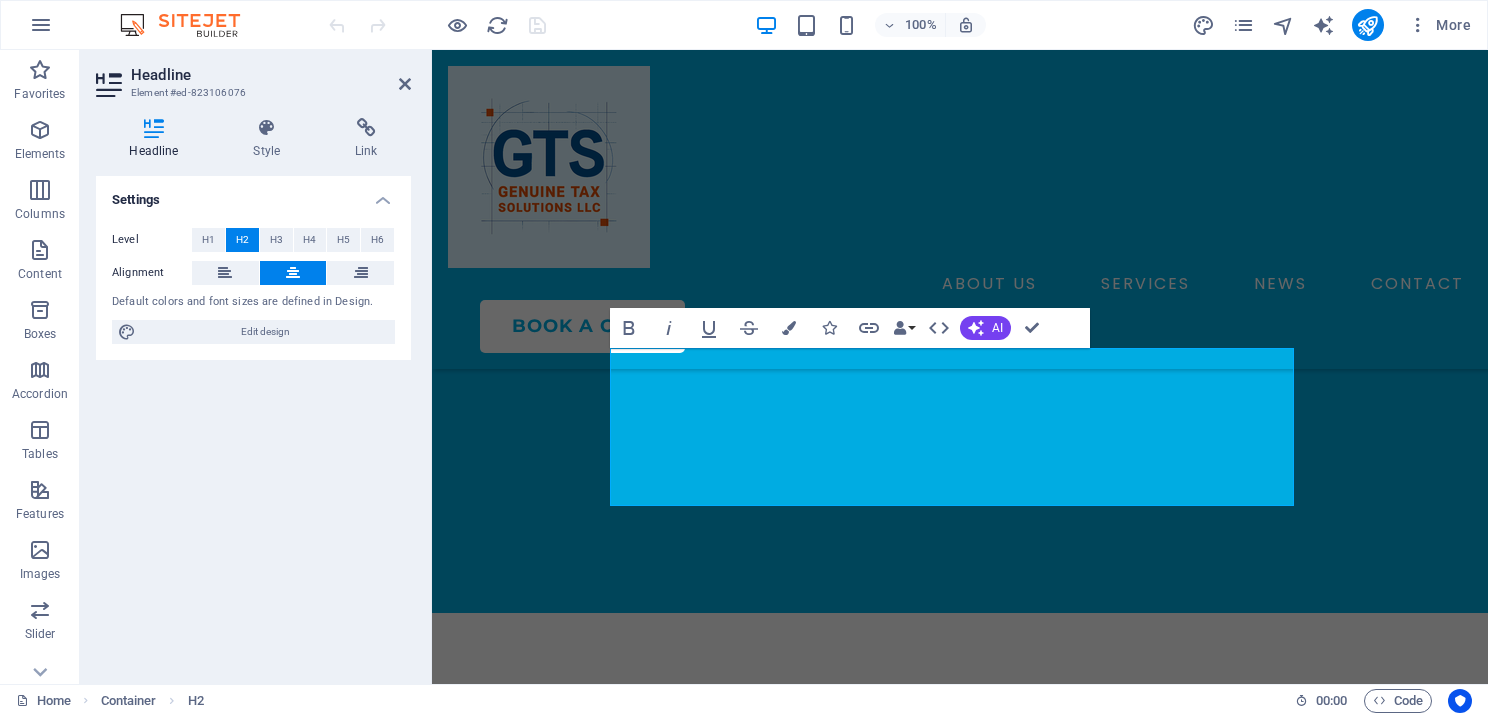 click on "Settings Level H1 H2 H3 H4 H5 H6 Alignment Default colors and font sizes are defined in Design. Edit design" at bounding box center (253, 422) 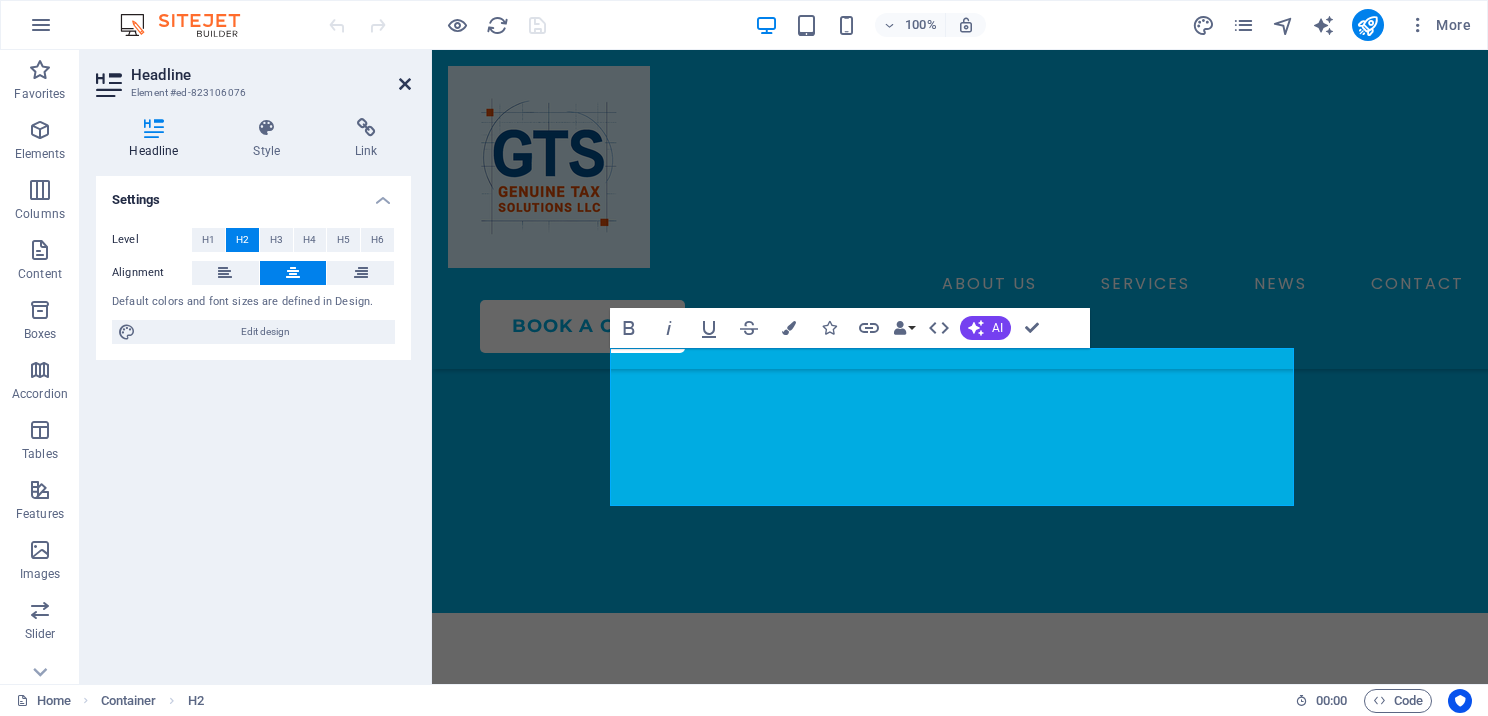 click at bounding box center [405, 84] 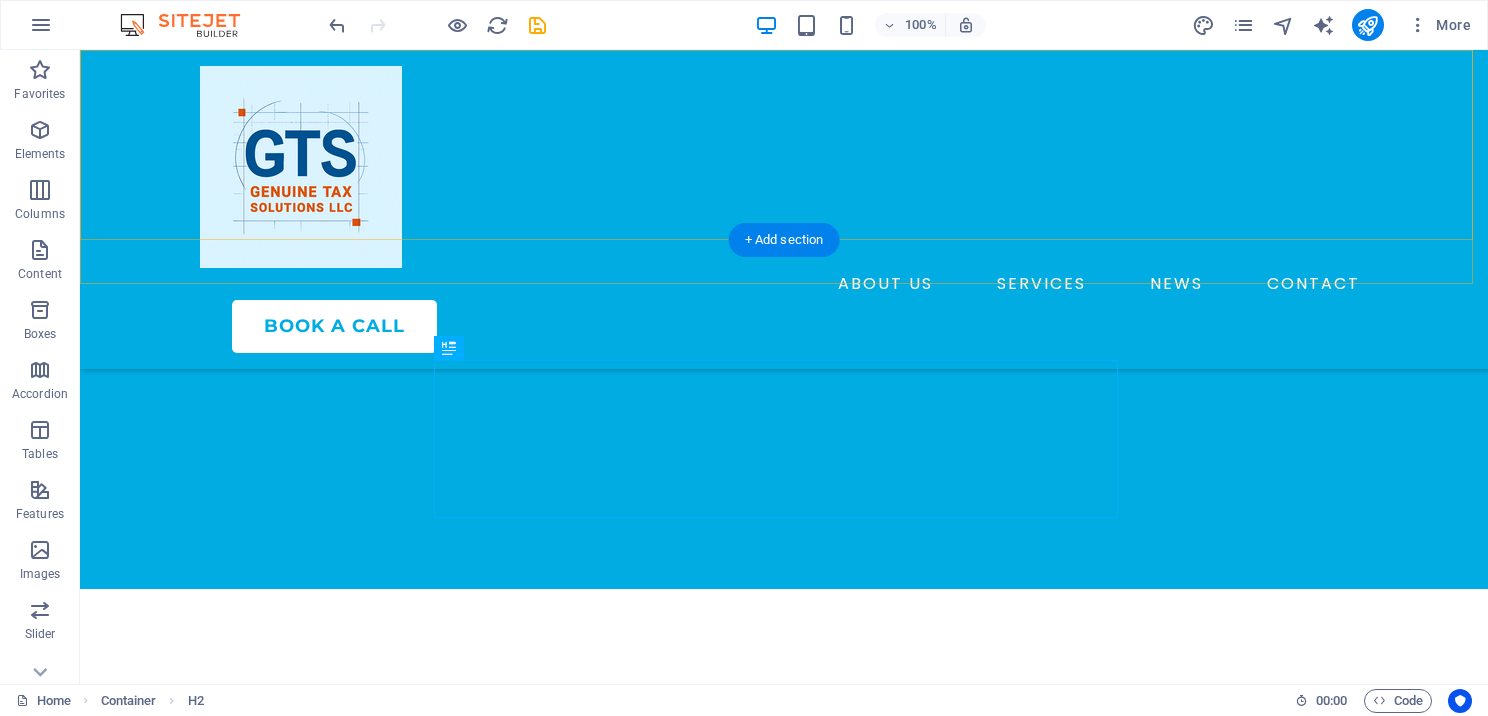 scroll, scrollTop: 788, scrollLeft: 0, axis: vertical 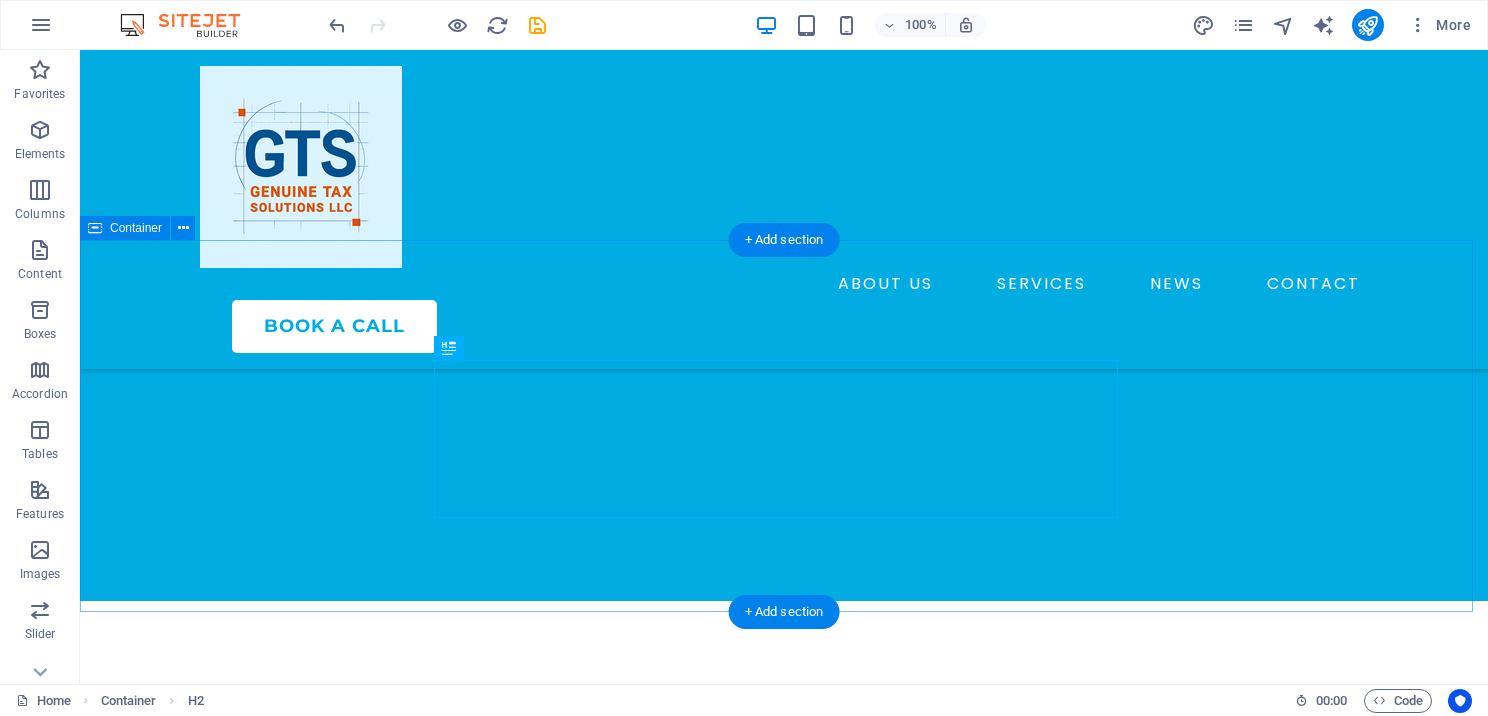 click on "Start  Your [FIRST]  Tax Season with Us and Enjoy a  Welcome Discount! Lorem ipsum dolor sit amet, consectetur adipiscing consectetur adipiscing elit ipsum dolor sit amet." at bounding box center [784, 749] 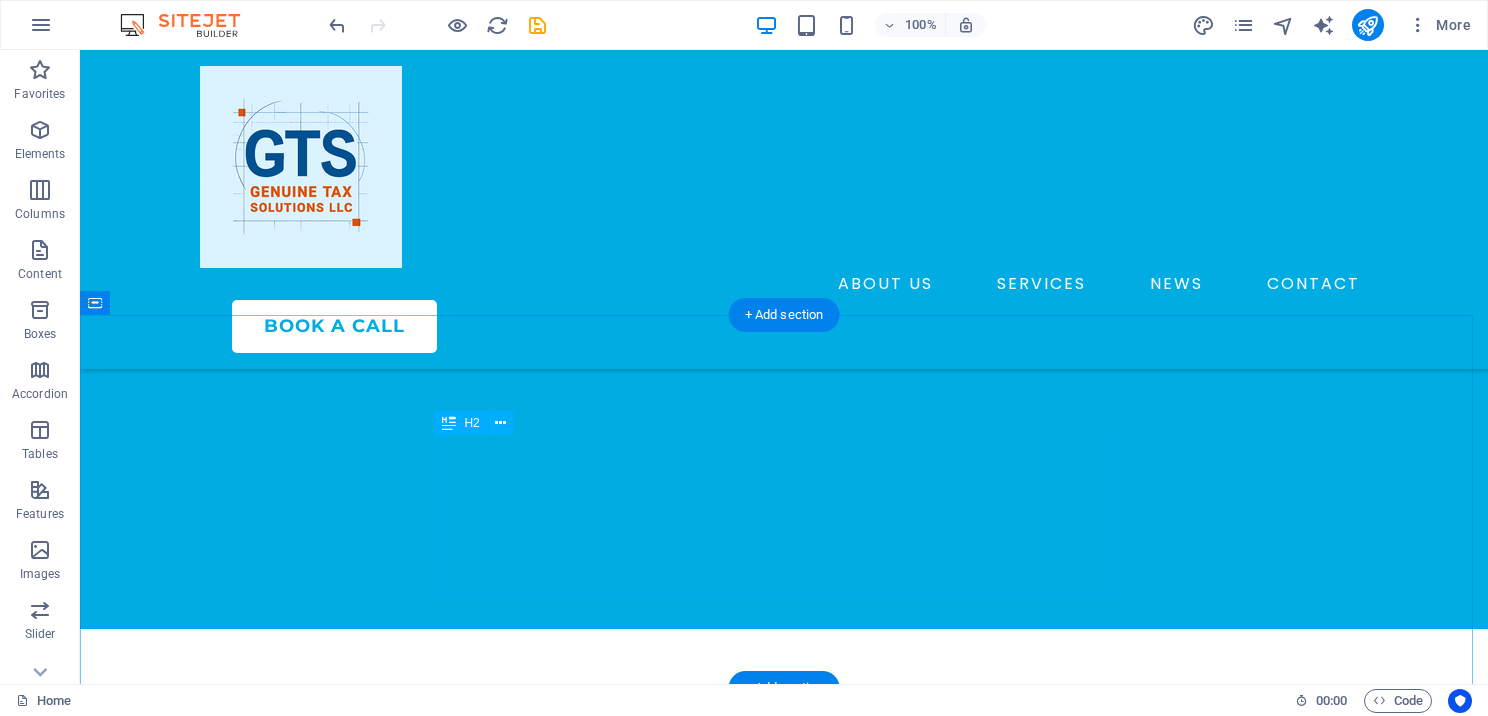 scroll, scrollTop: 700, scrollLeft: 0, axis: vertical 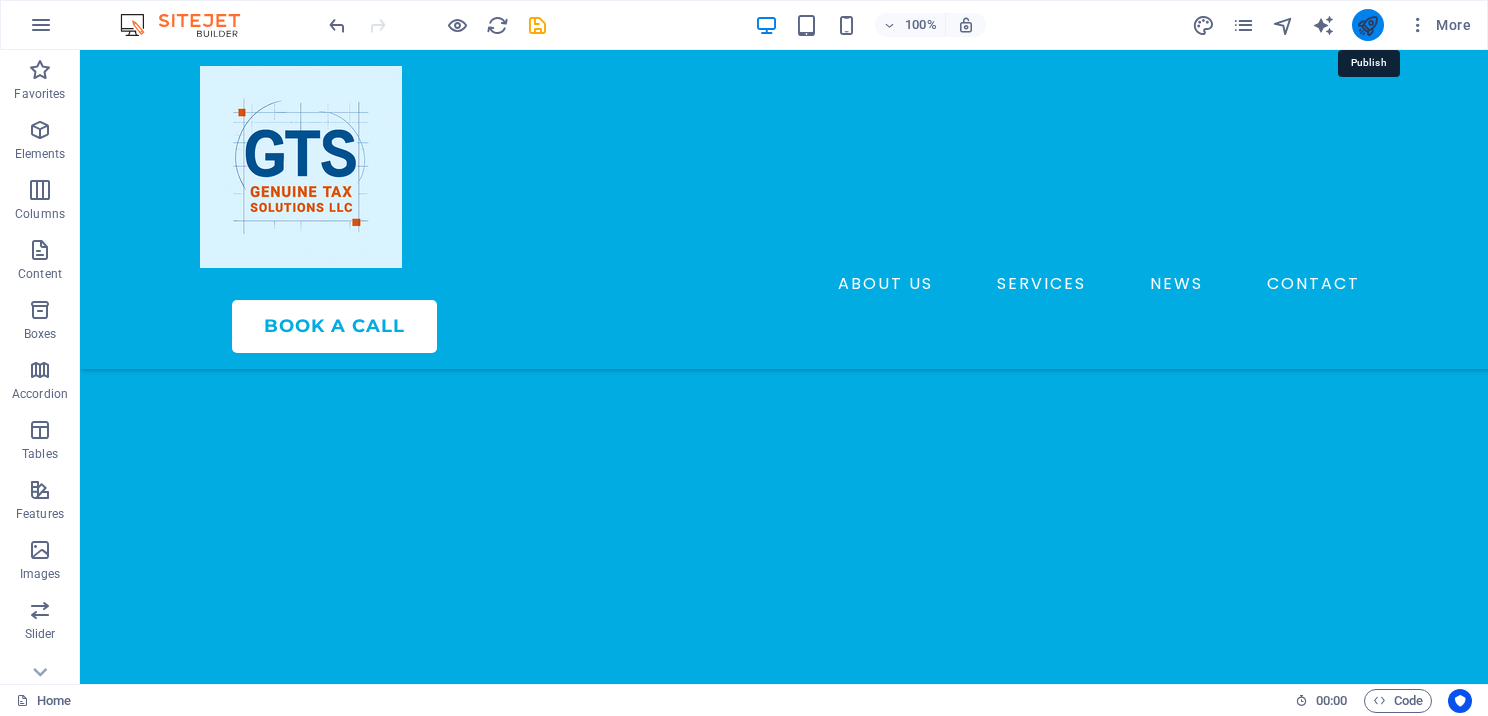 click at bounding box center (1367, 25) 